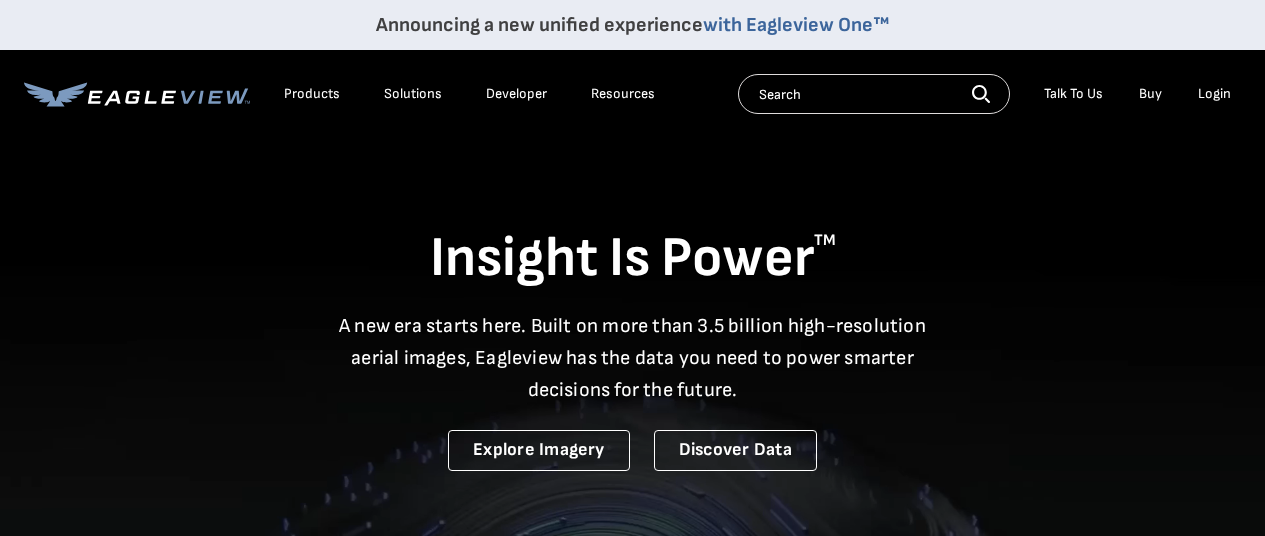 scroll, scrollTop: 0, scrollLeft: 0, axis: both 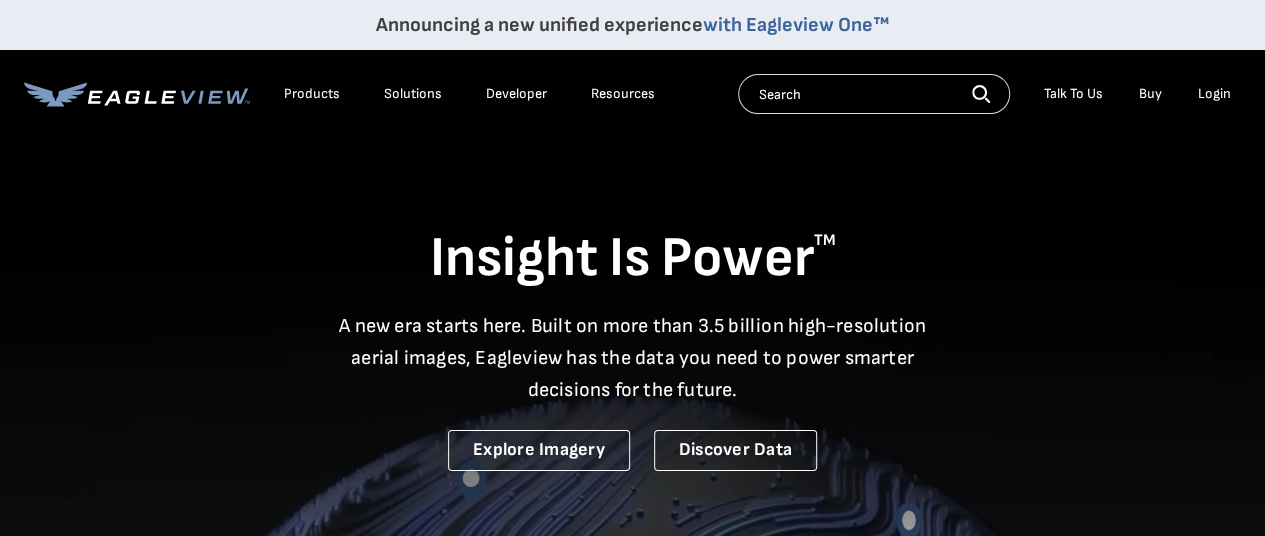 click on "Login" at bounding box center [1214, 94] 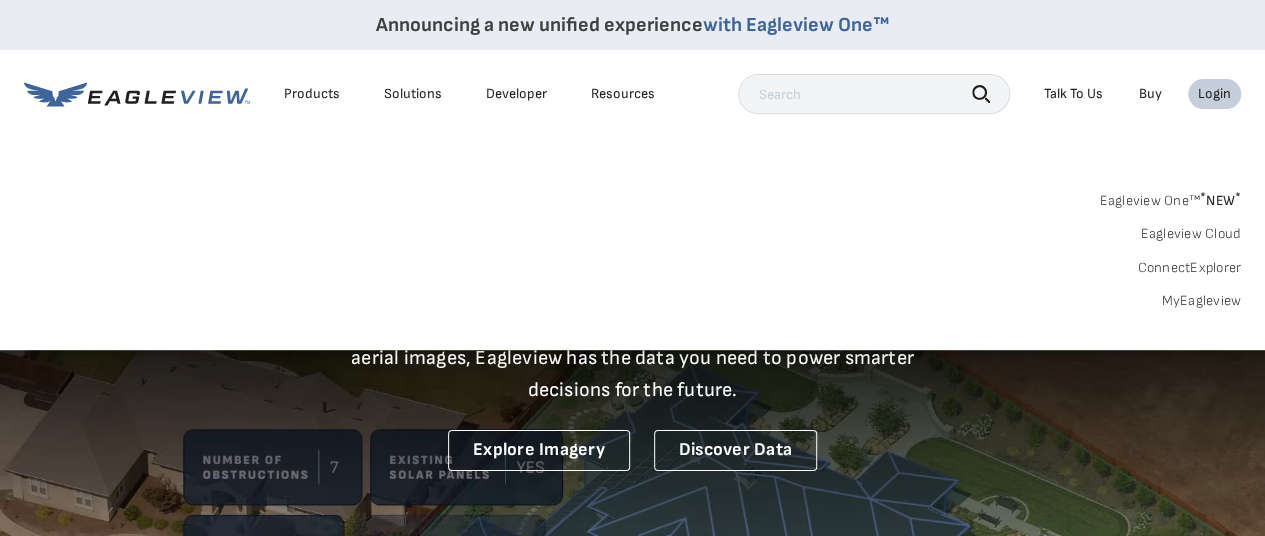 click on "MyEagleview" at bounding box center [1201, 301] 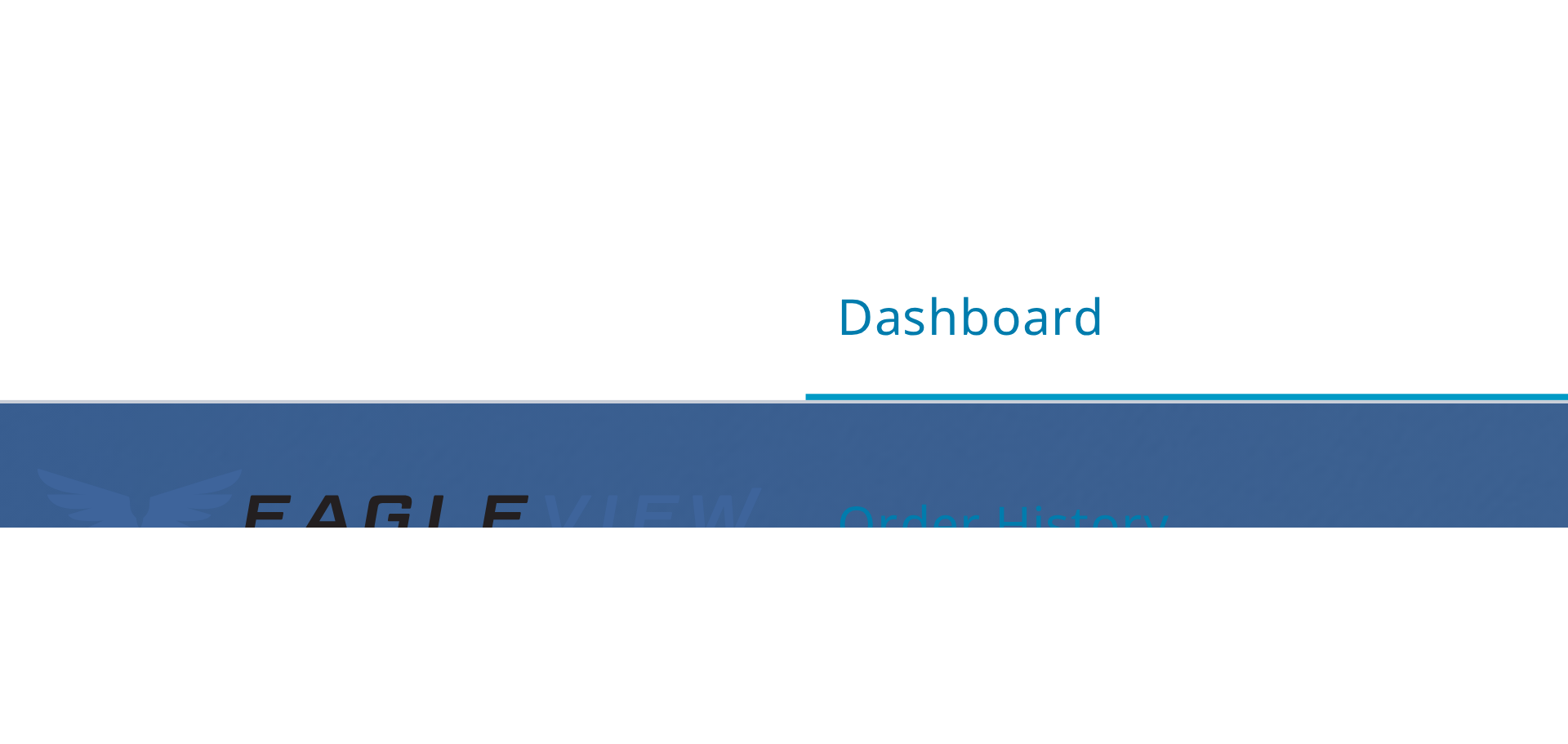 scroll, scrollTop: 0, scrollLeft: 0, axis: both 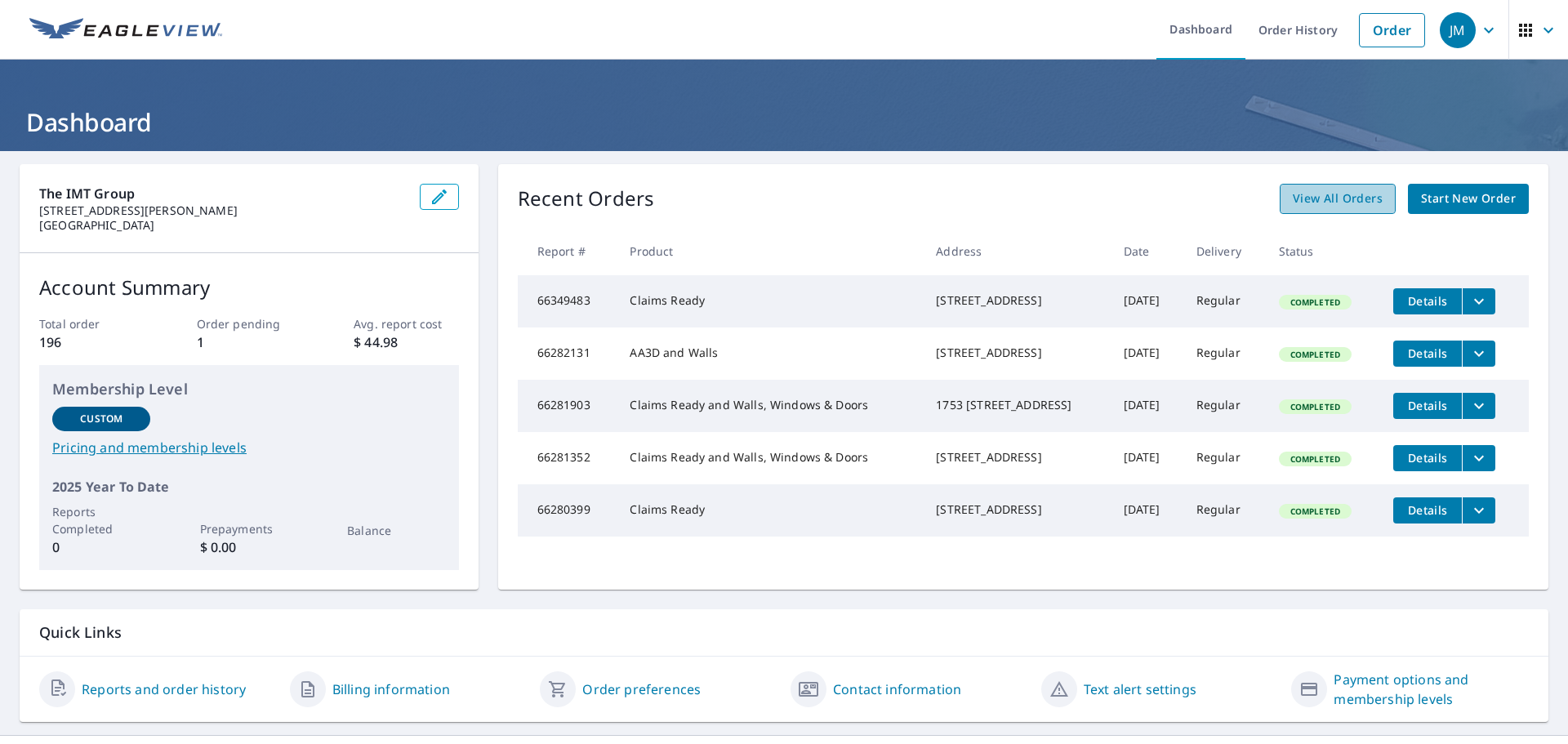 click on "View All Orders" at bounding box center [1338, 198] 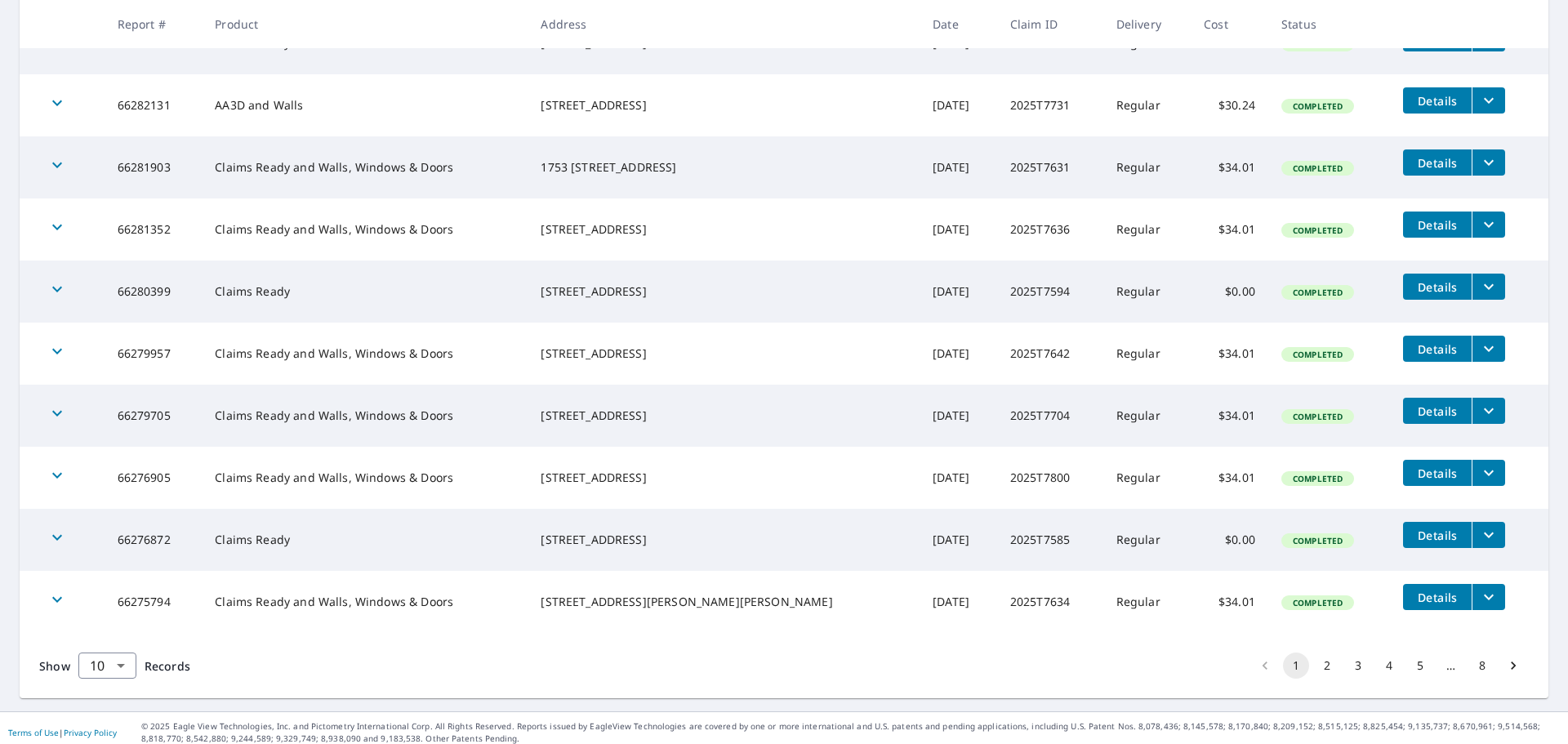 scroll, scrollTop: 359, scrollLeft: 0, axis: vertical 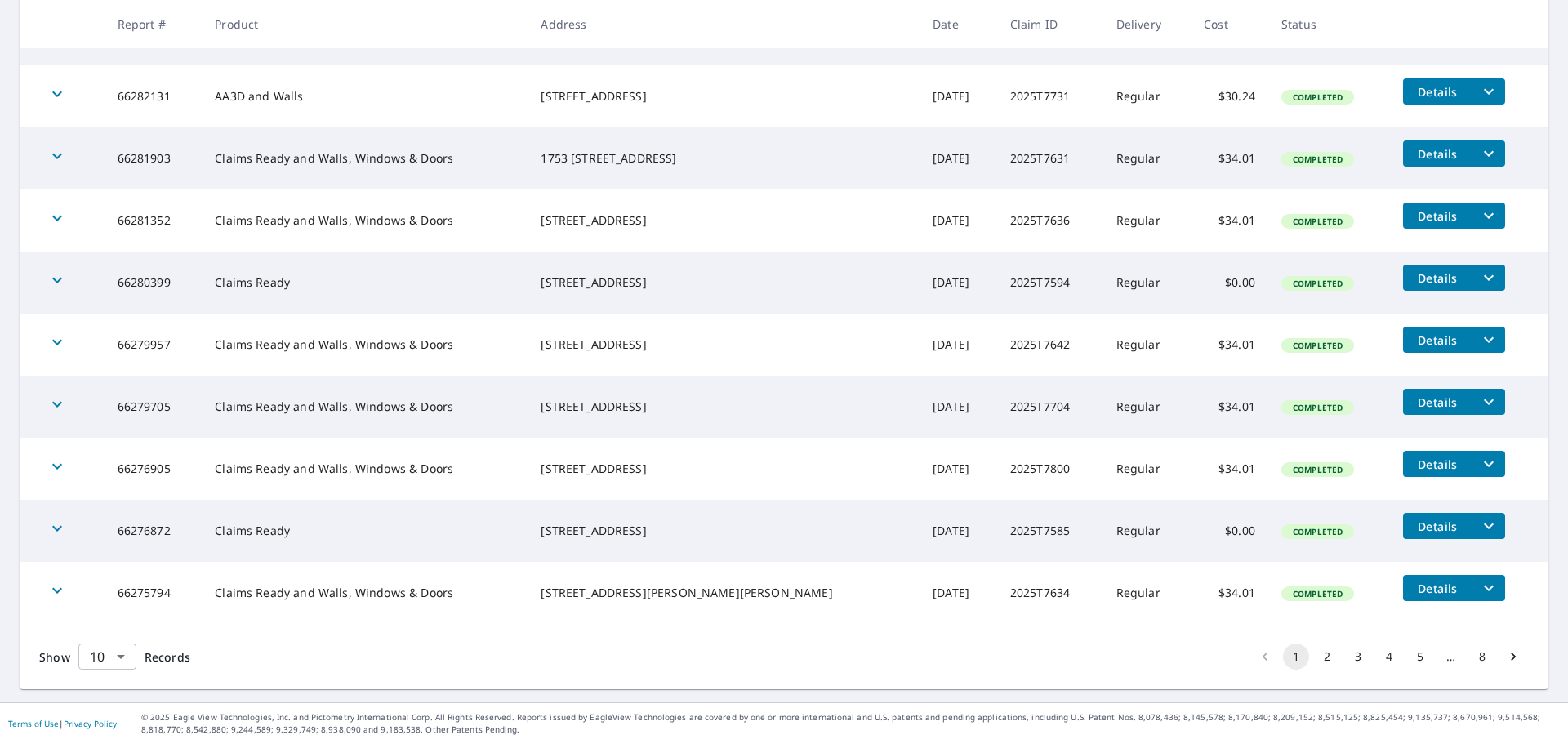click on "JM JM
Dashboard Order History Order JM Dashboard / Order History Order History ​ Search Download Excel 1-10 of 76 records shown Refine results by choosing filters Products Status Last year Apply Reset Report # Product Address Date Claim ID Delivery Cost Status 66349483 Claims Ready 1629 Valmont Ave
Eau Claire, WI 54701 Jul 10, 2025 2025T6522 Regular $0.00 Completed Details 66282131 AA3D and Walls 1133 Pinewood Trl
New Richmond, WI 54017 Jul 08, 2025 2025T7731 Regular $30.24 Completed Details 66281903 Claims Ready and Walls, Windows & Doors 1753 144th St
New Richmond, WI 54017 Jul 08, 2025 2025T7631 Regular $34.01 Completed Details 66281352 Claims Ready and Walls, Windows & Doors 645 Park Ave
New Richmond, WI 54017 Jul 08, 2025 2025T7636 Regular $34.01 Completed Details 66280399 Claims Ready 1303 Meadowlark Ln
New Richmond, WI 54017 Jul 08, 2025 2025T7594 Regular $0.00 Completed Details 66279957 Claims Ready and Walls, Windows & Doors 444 Park Ave
New Richmond, WI 54017 Jul 08, 2025 2025T7642 Regular 1" at bounding box center [784, 372] 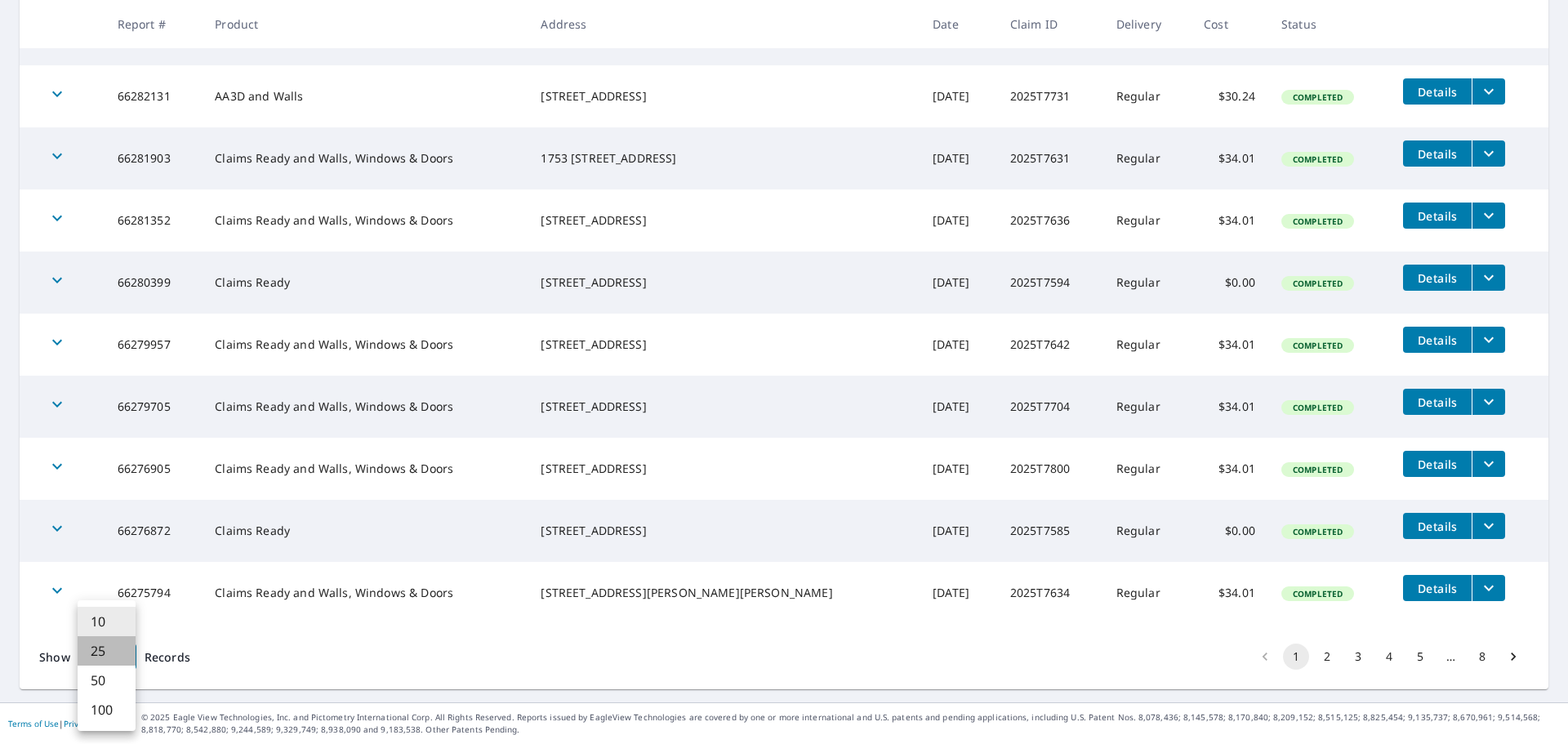click on "25" at bounding box center (106, 651) 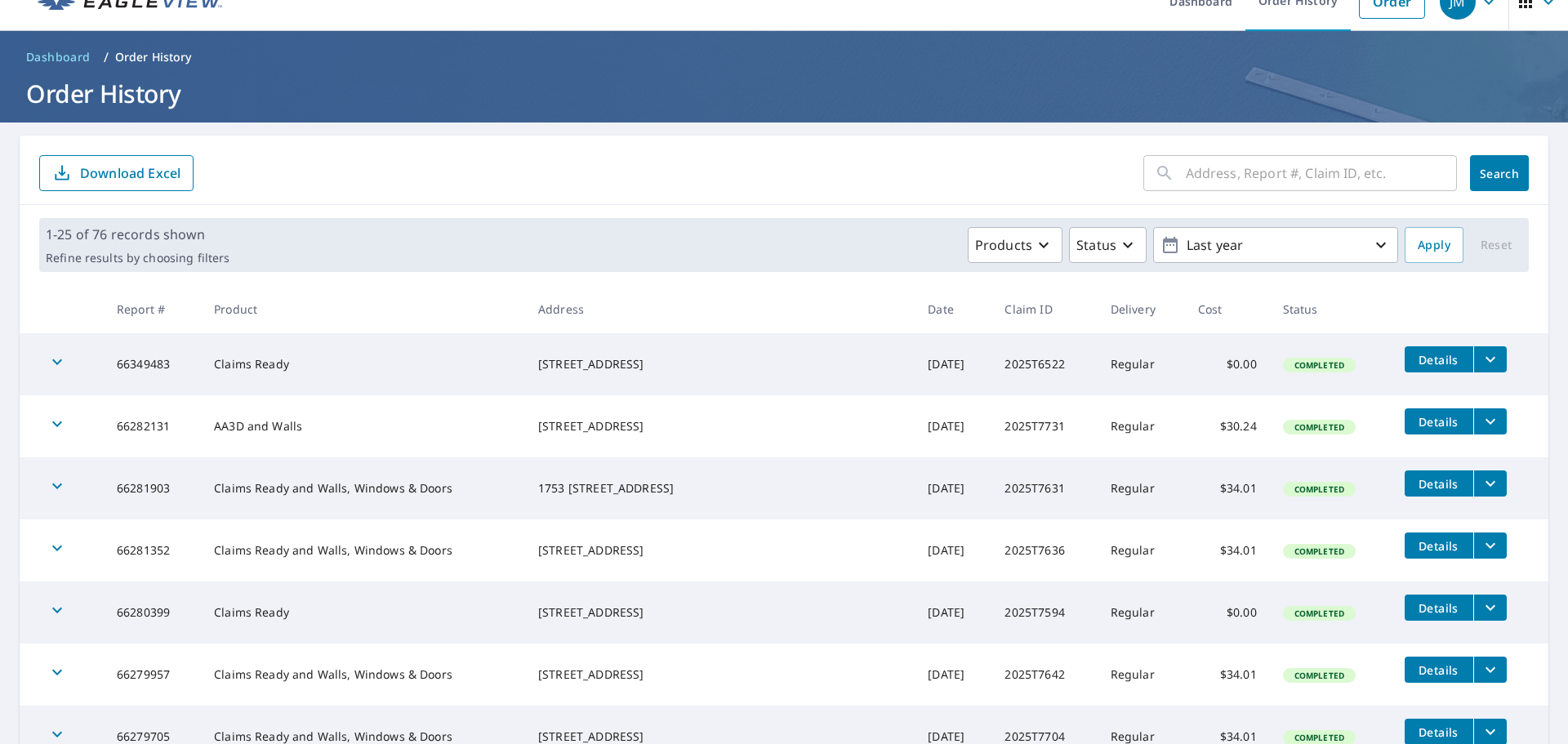 scroll, scrollTop: 0, scrollLeft: 0, axis: both 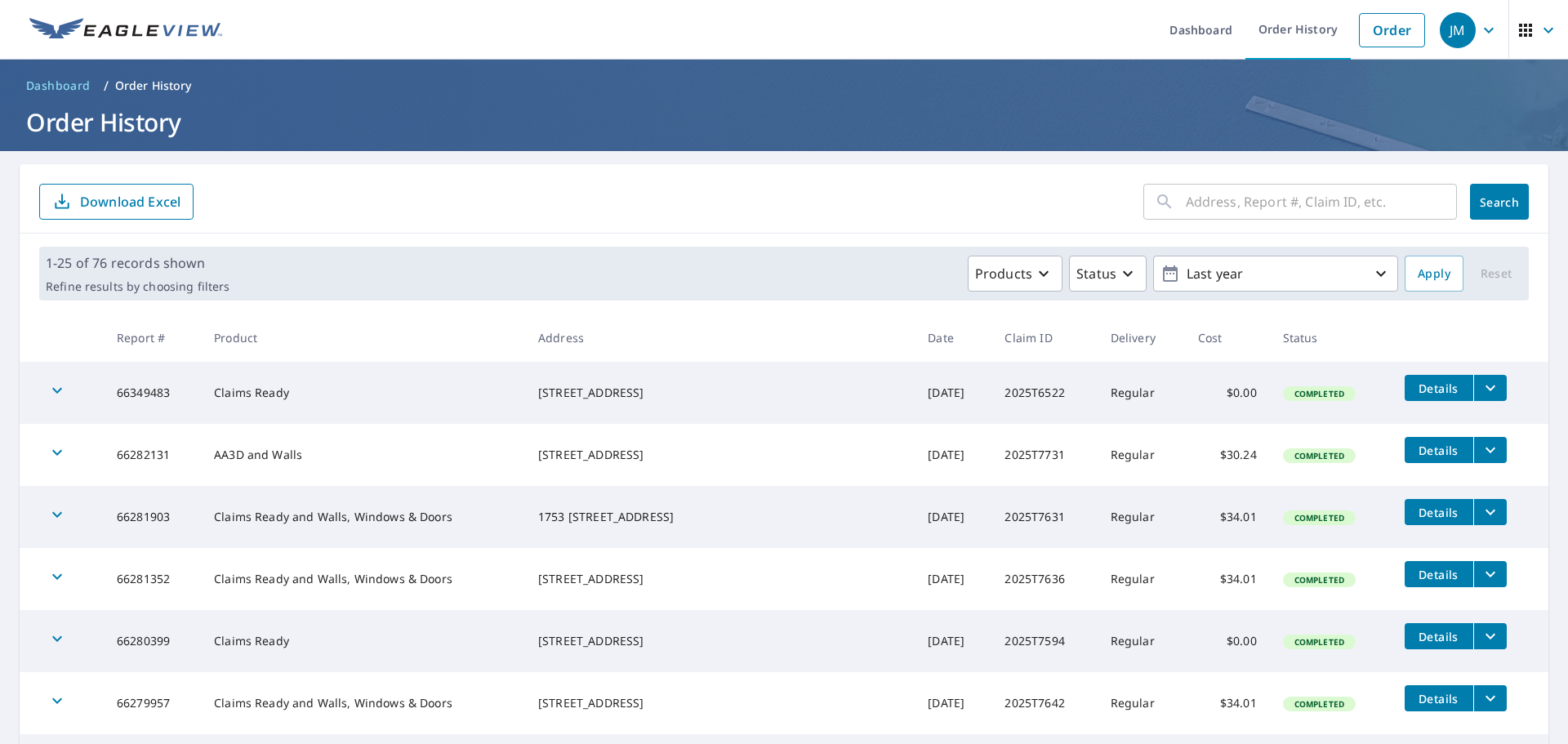 click at bounding box center (1321, 202) 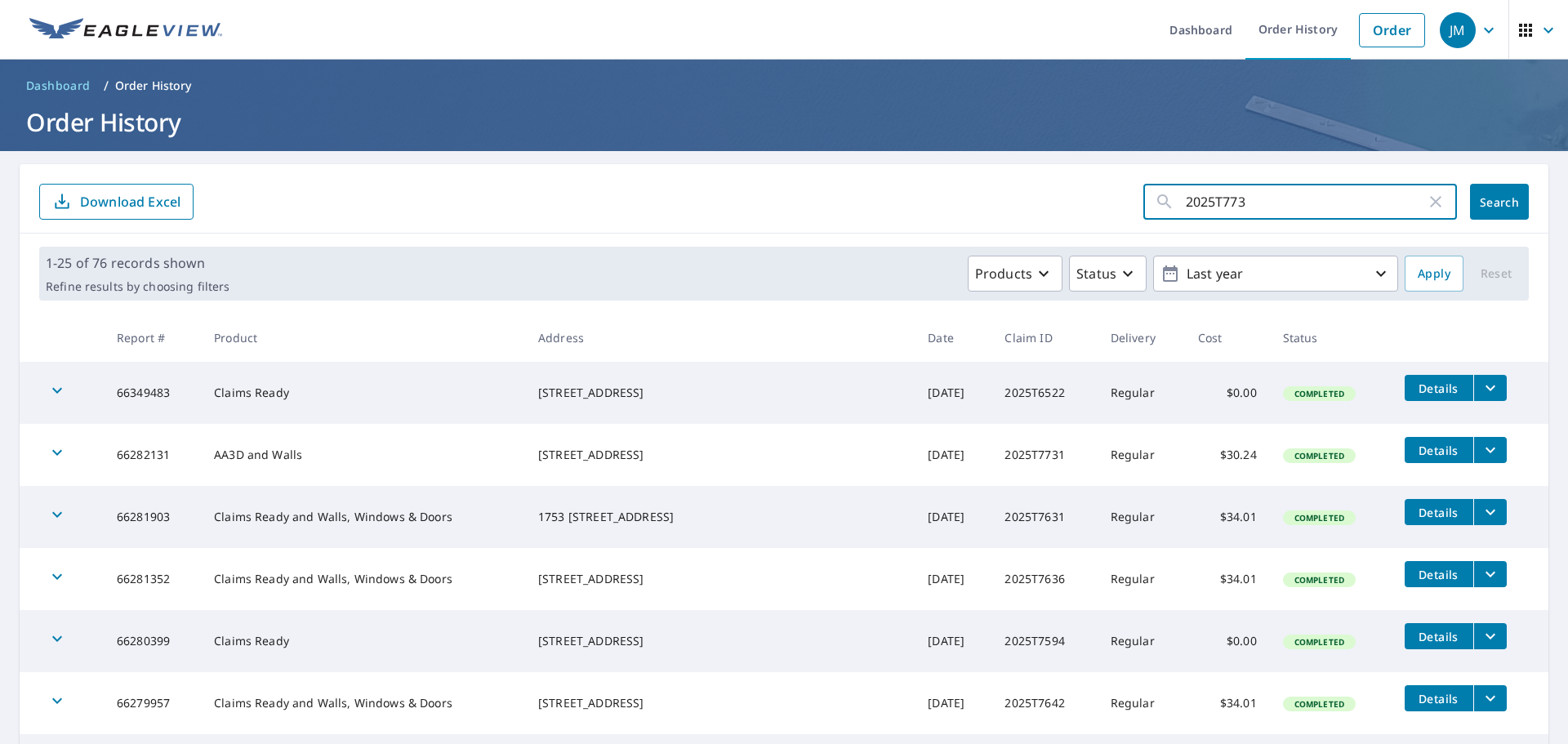 type on "2025T7734" 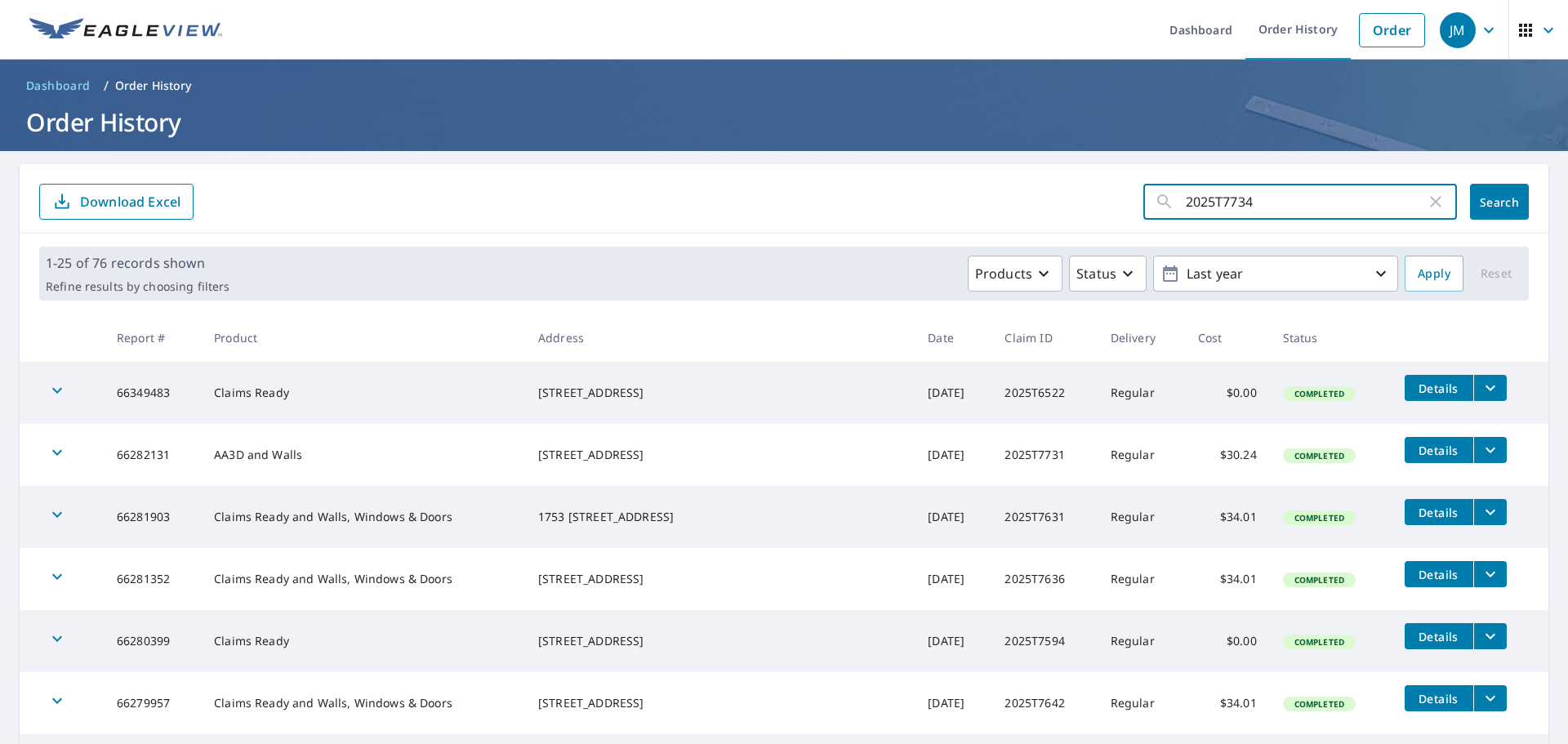 click on "Search" 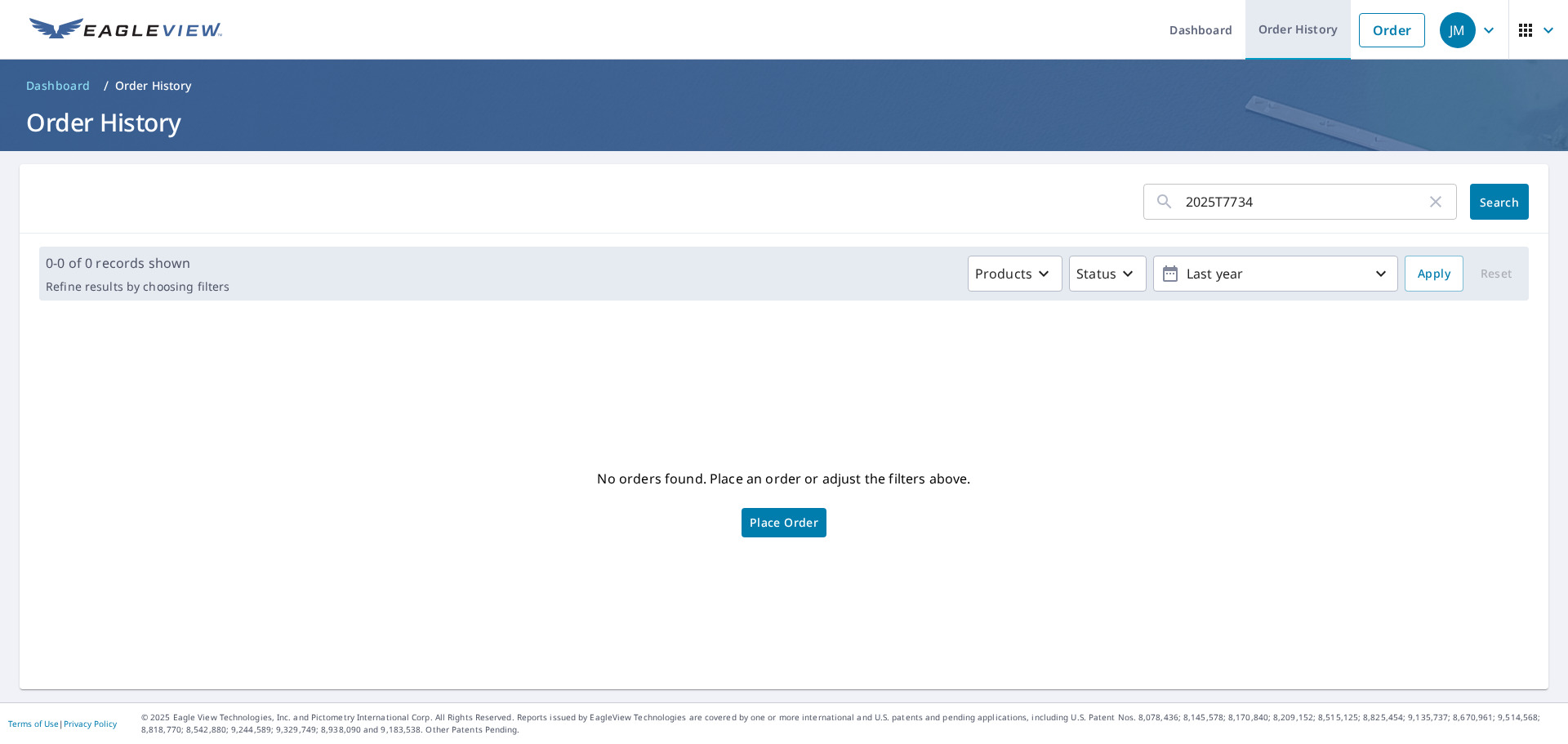 click on "Order History" at bounding box center [1298, 29] 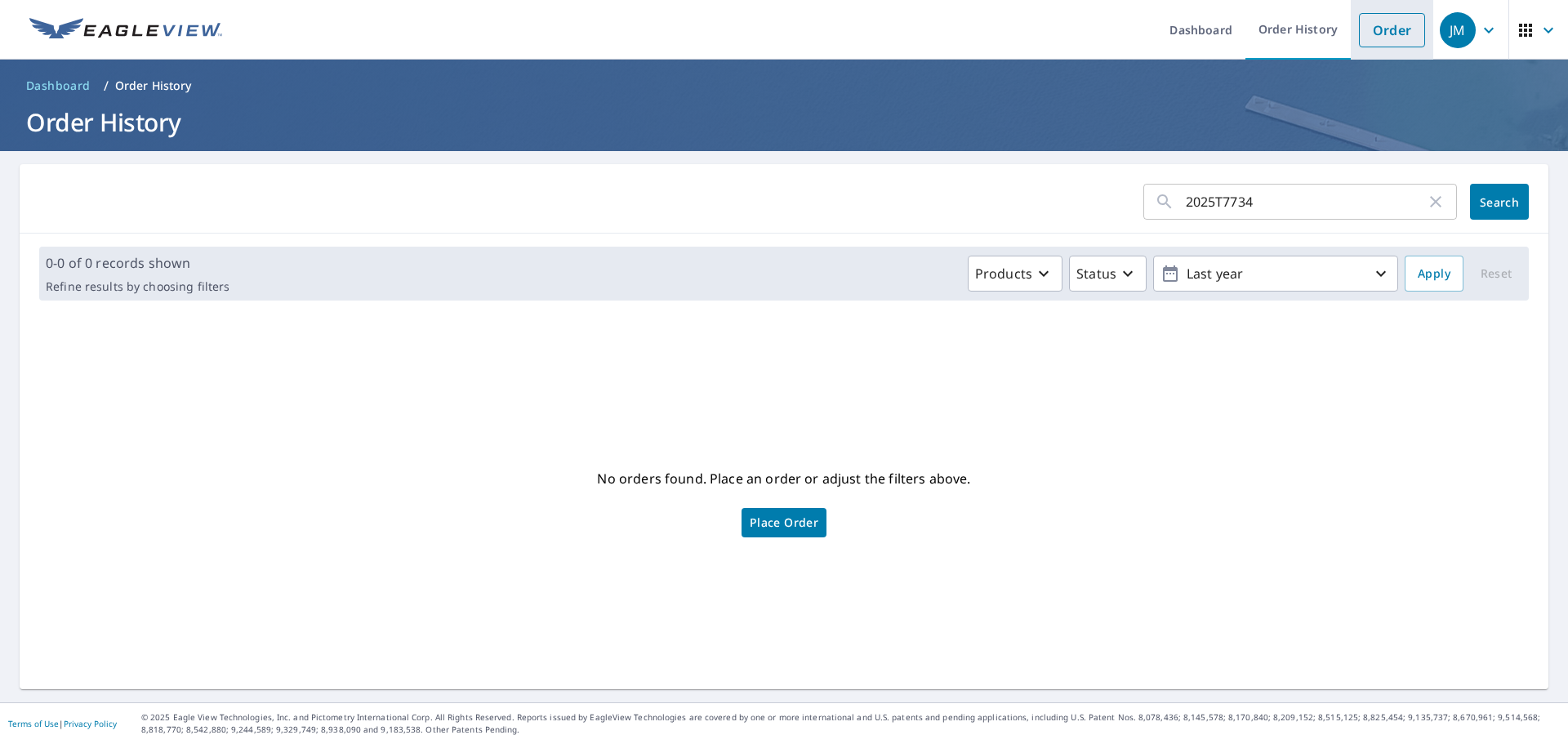 click on "Order" at bounding box center [1392, 30] 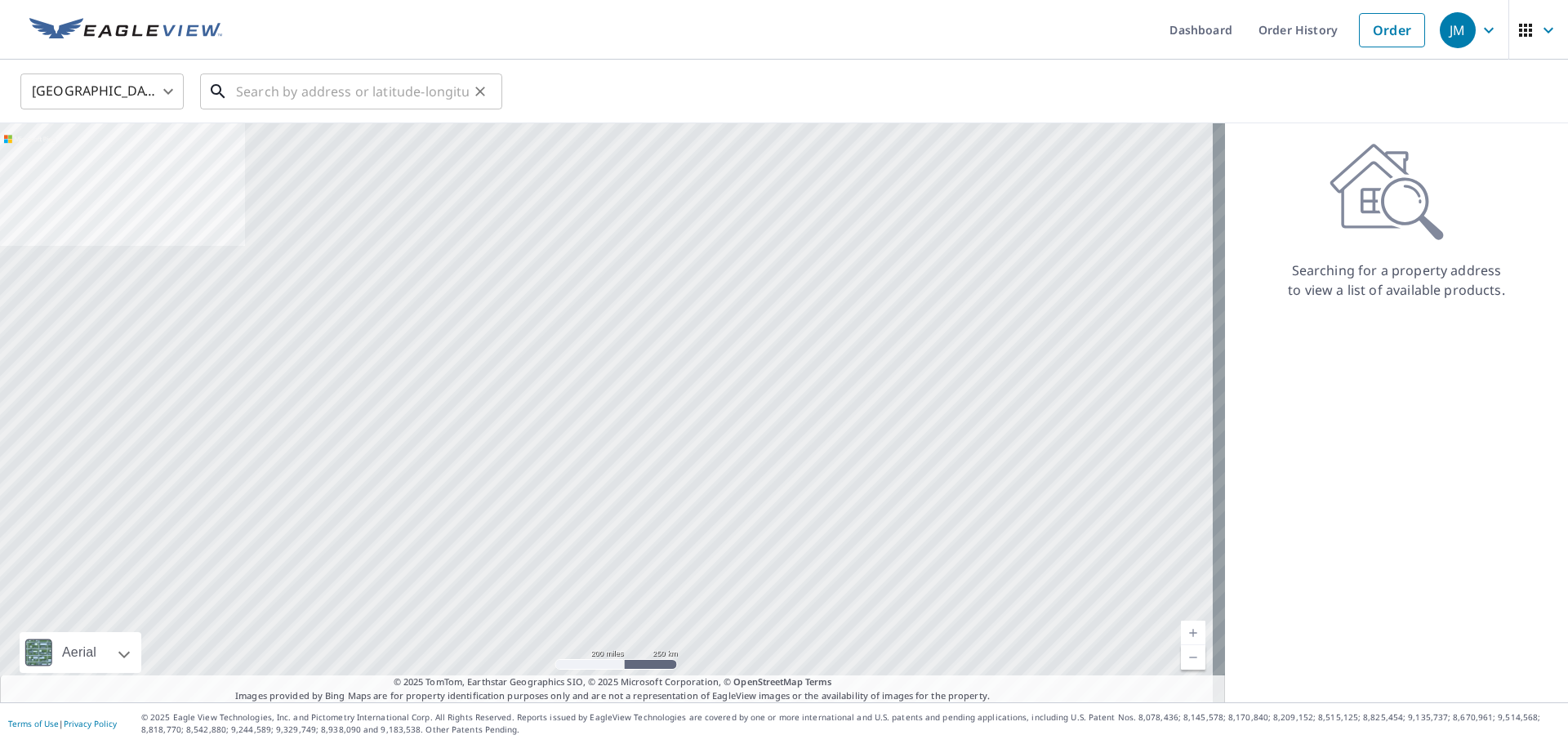 click at bounding box center (352, 91) 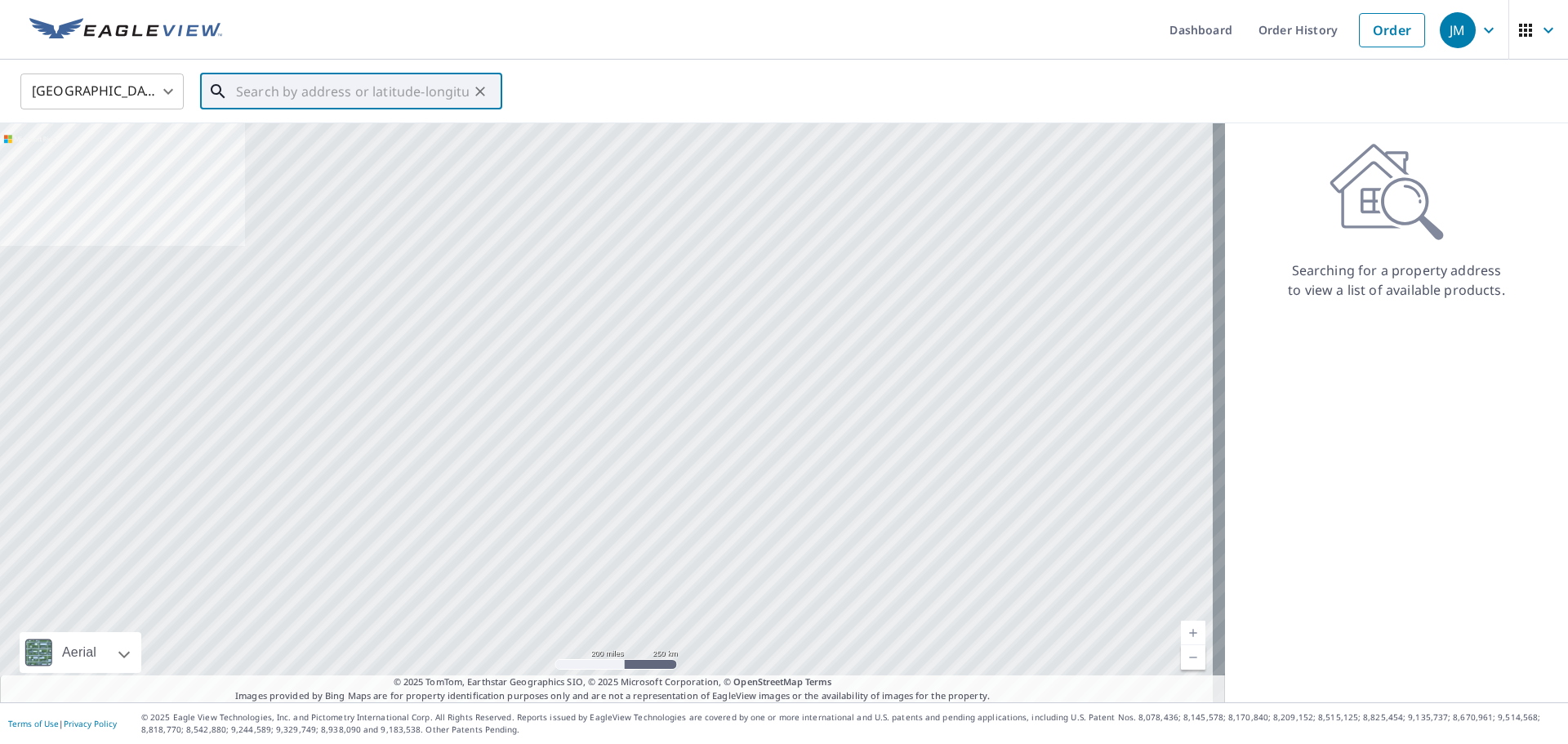 click at bounding box center (352, 91) 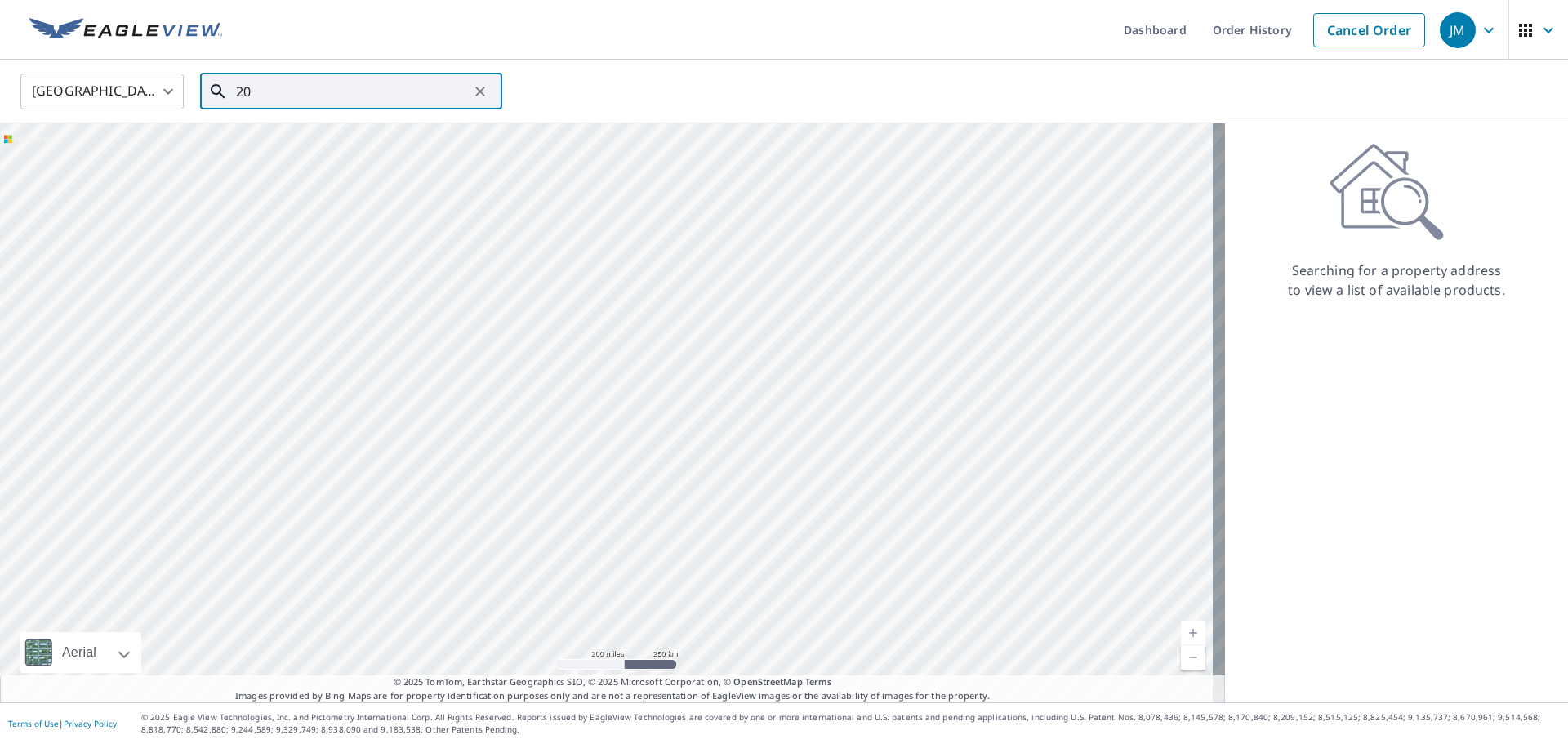 type on "2" 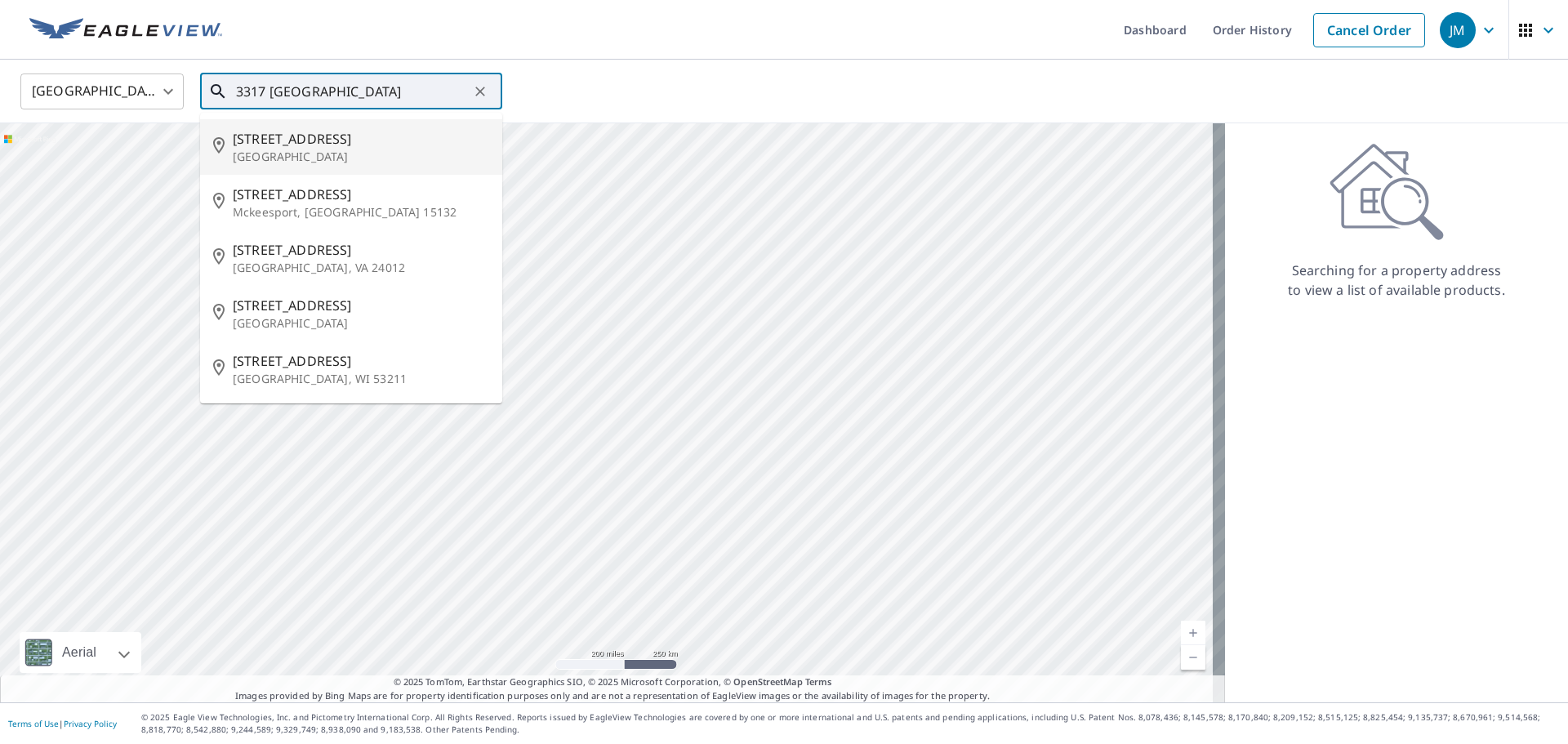 click on "3317 Oakland St" at bounding box center (361, 139) 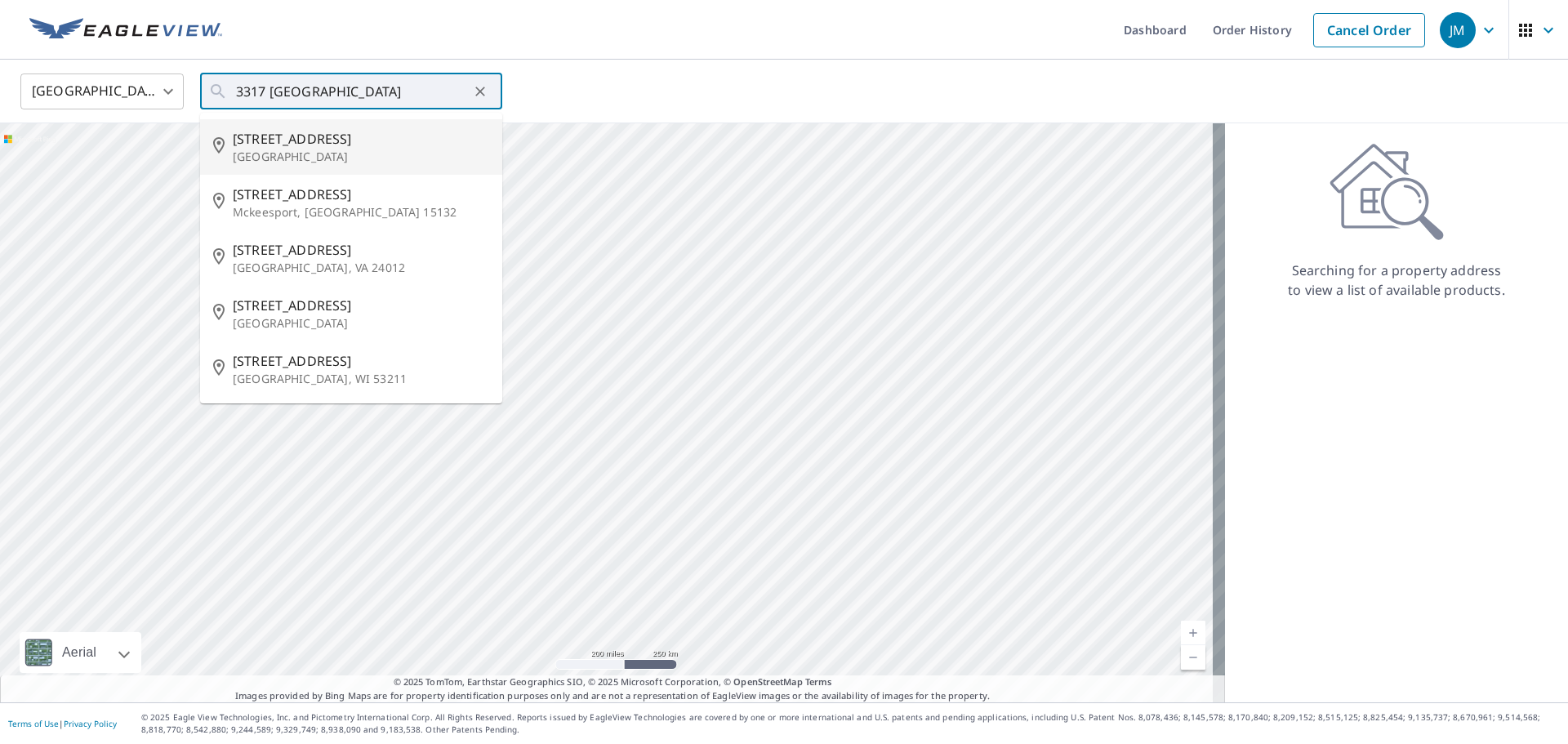 type on "3317 Oakland St Eau Claire, WI 54703" 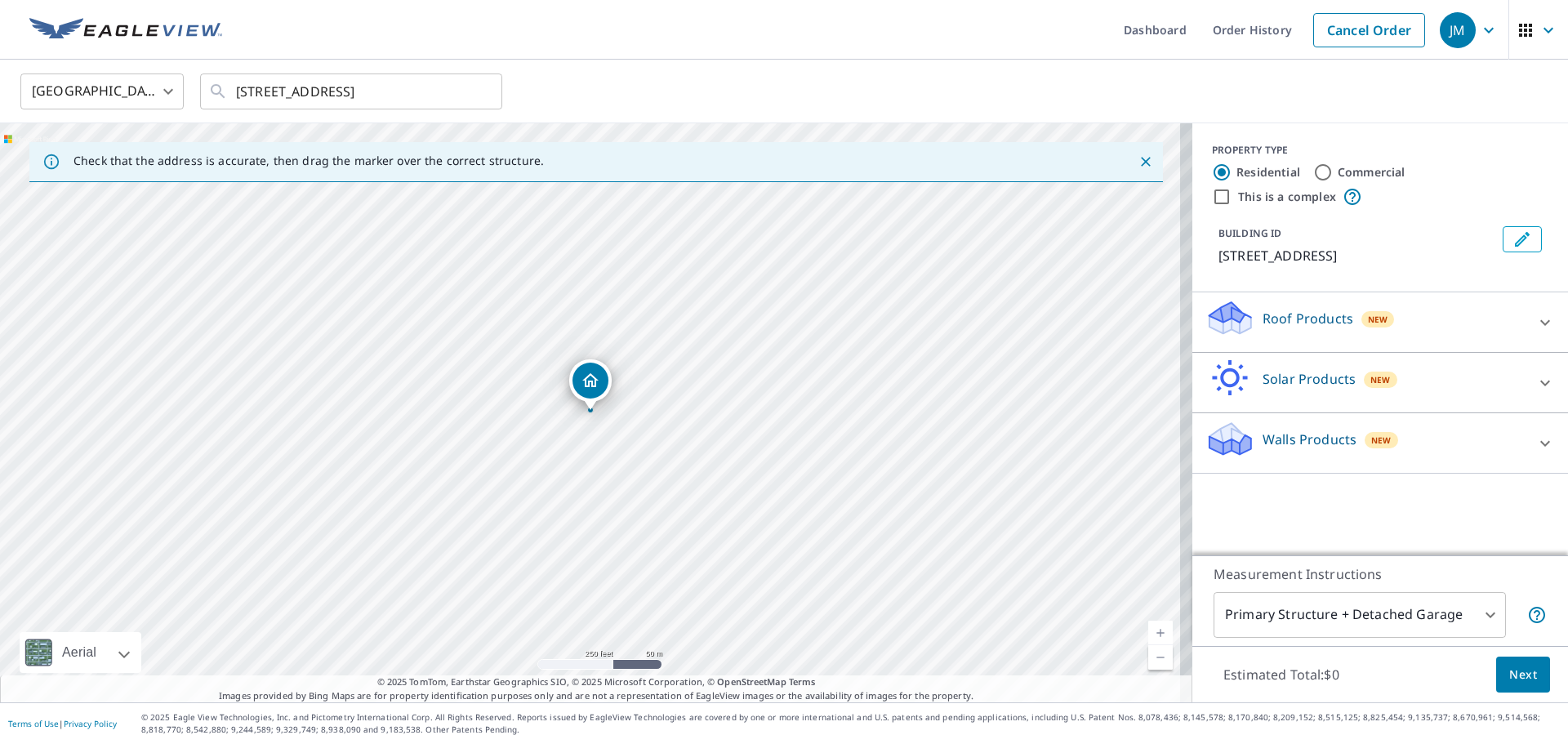 click on "Roof Products" at bounding box center [1307, 319] 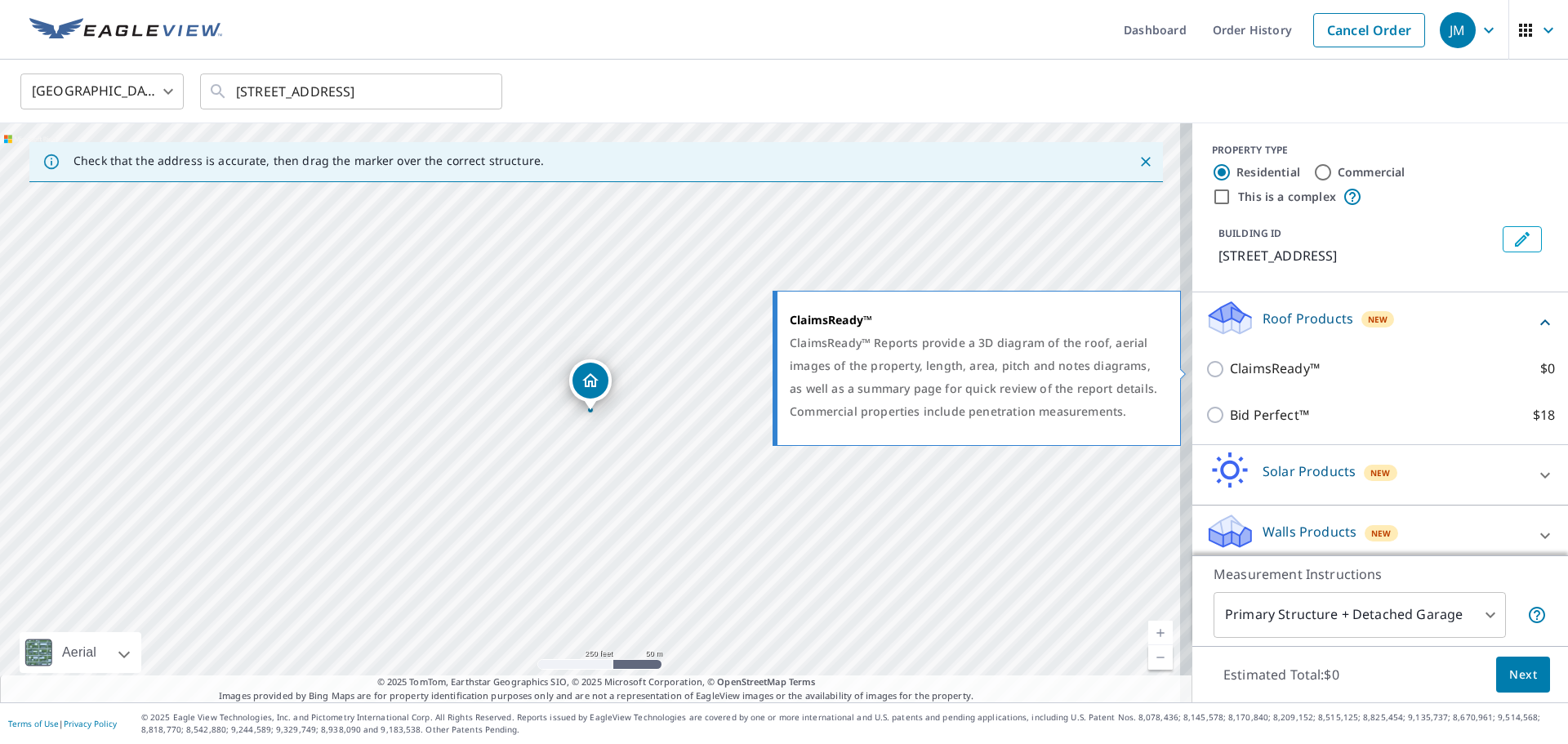 click on "ClaimsReady™" at bounding box center [1275, 368] 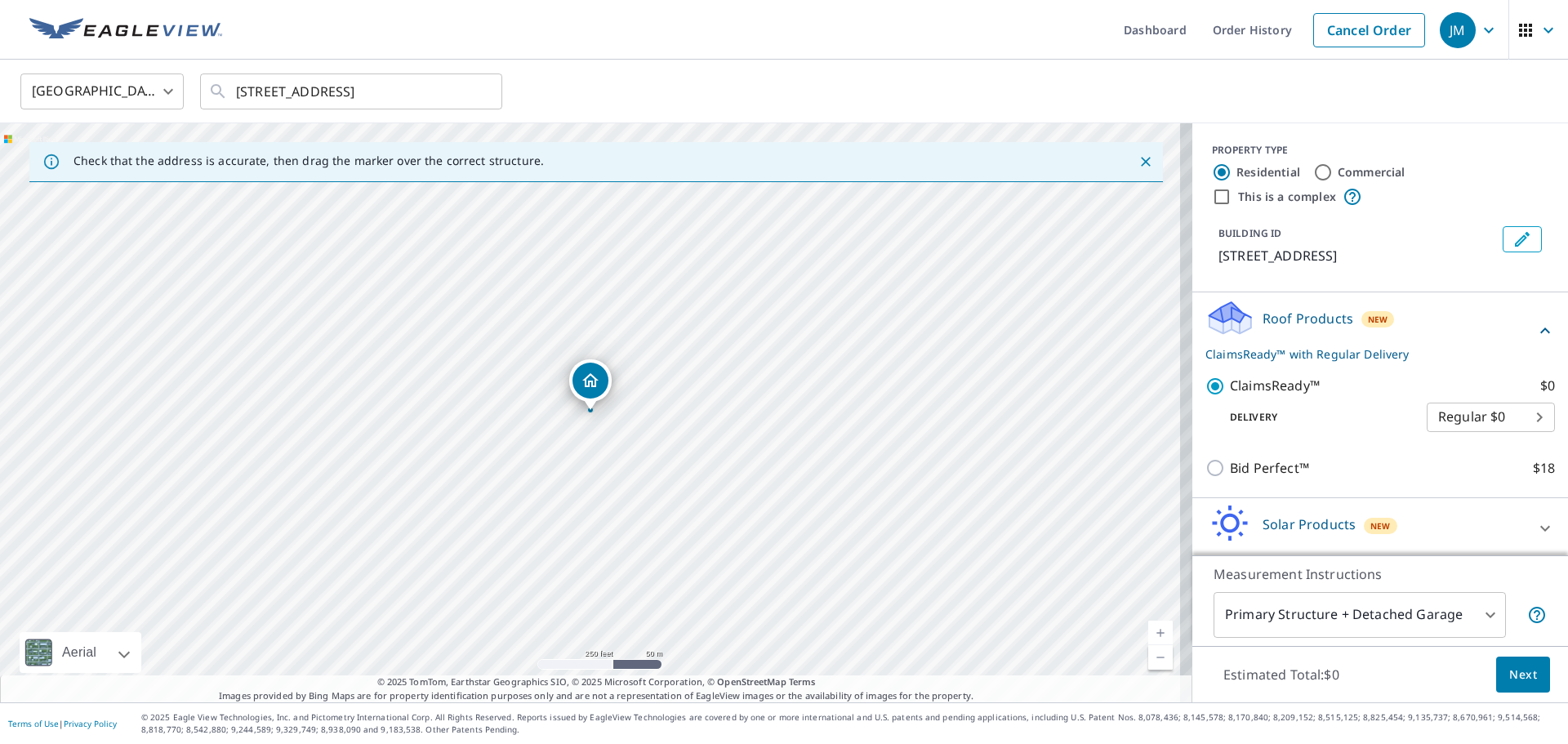 scroll, scrollTop: 64, scrollLeft: 0, axis: vertical 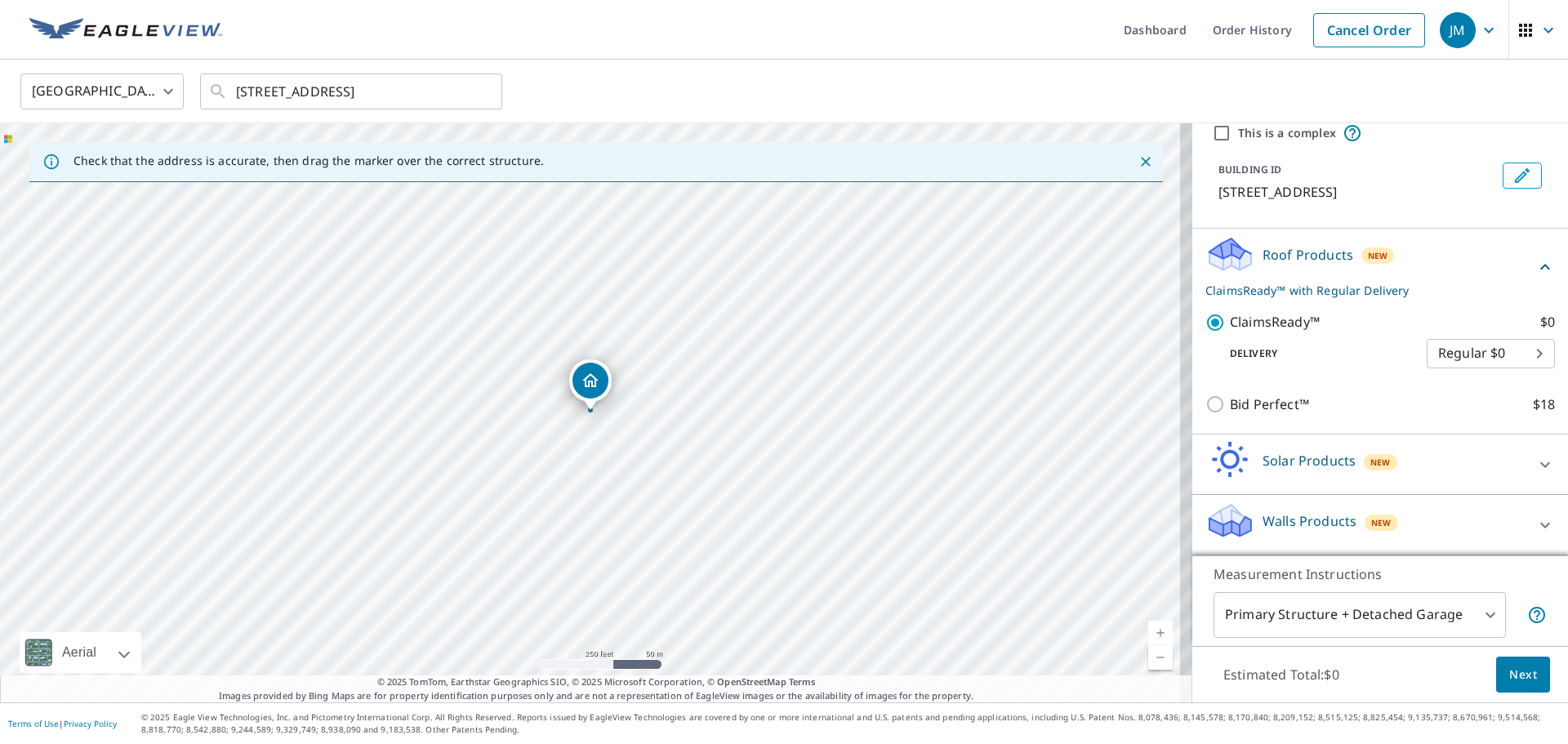 click on "Walls Products" at bounding box center [1309, 521] 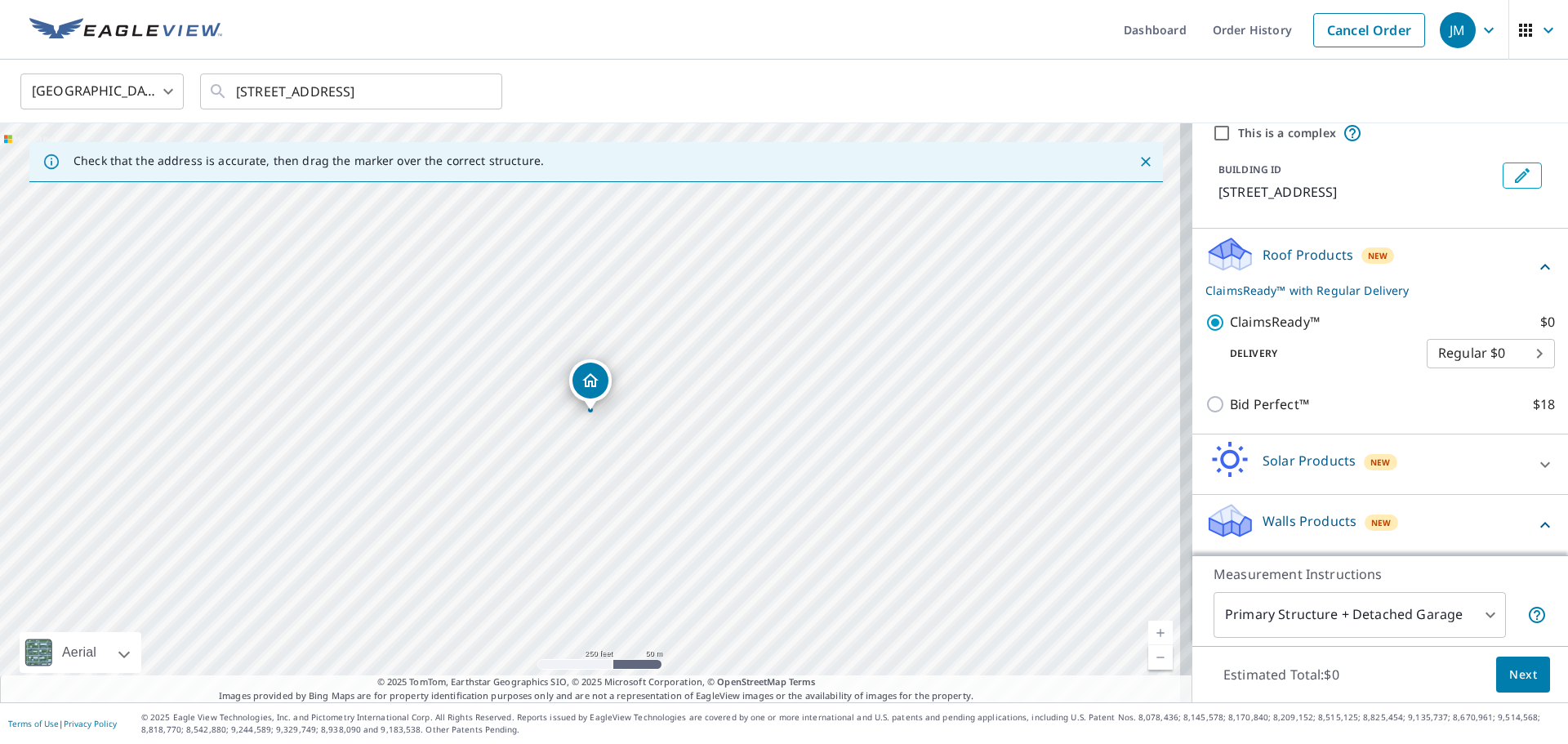 scroll, scrollTop: 110, scrollLeft: 0, axis: vertical 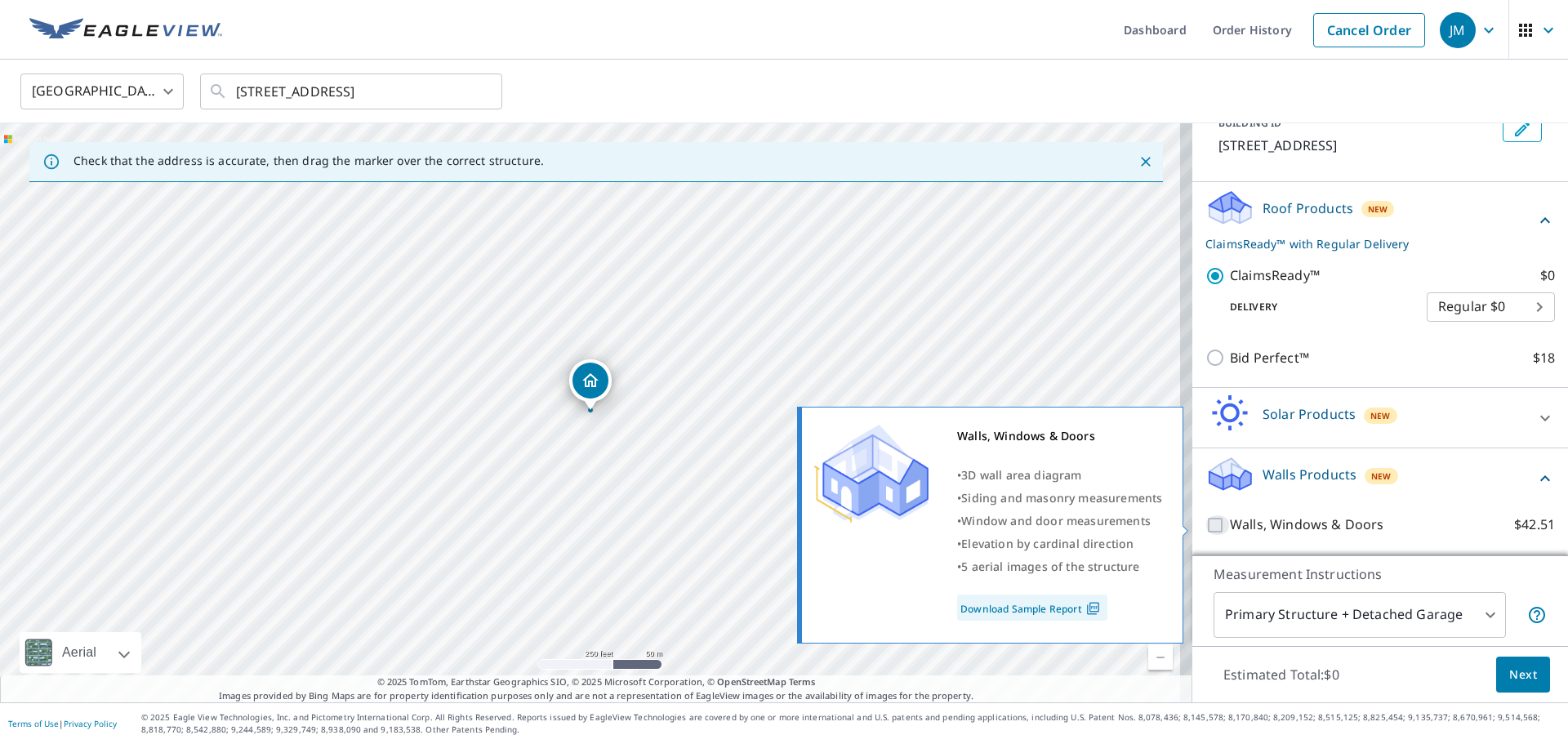 click on "Walls, Windows & Doors $42.51" at bounding box center [1218, 525] 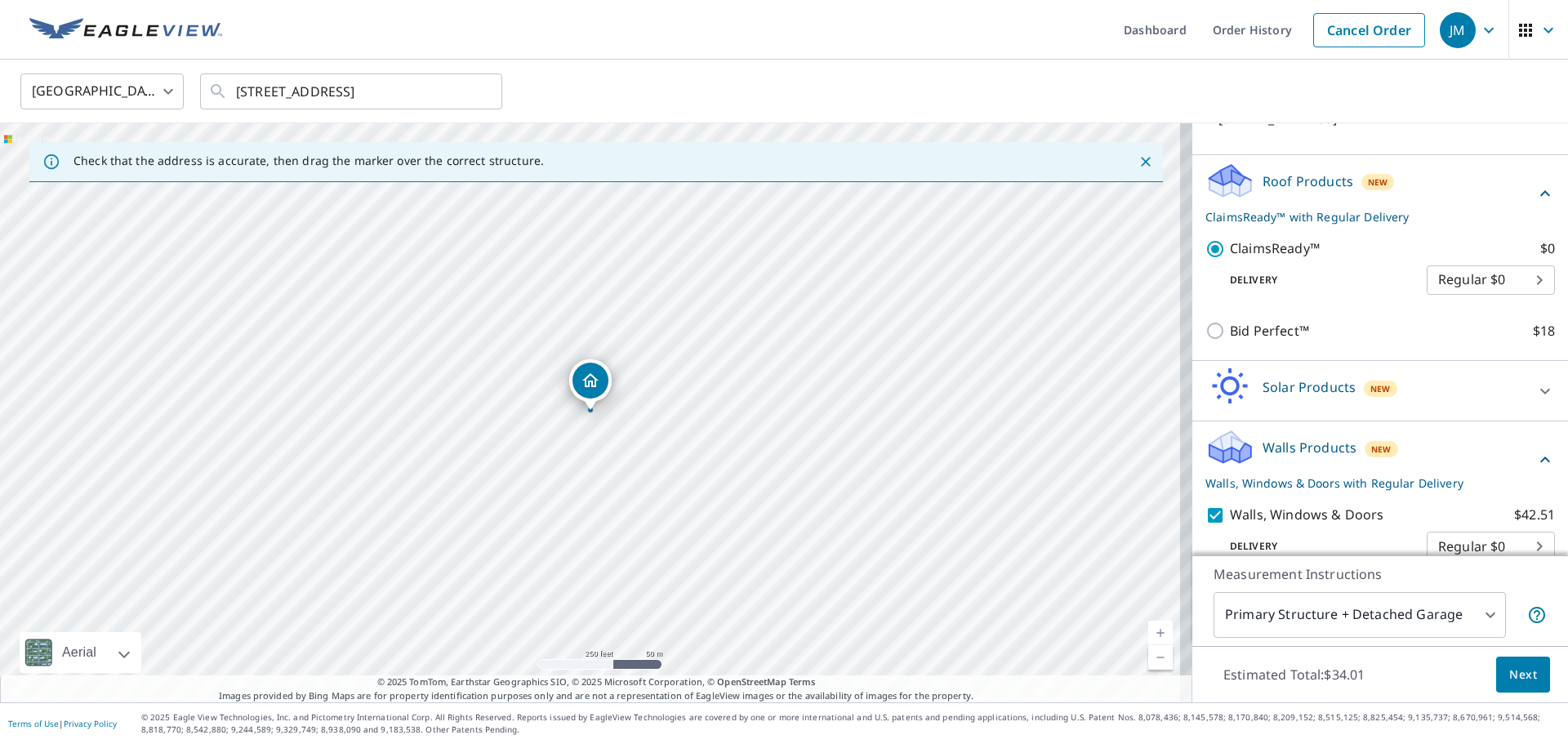 scroll, scrollTop: 163, scrollLeft: 0, axis: vertical 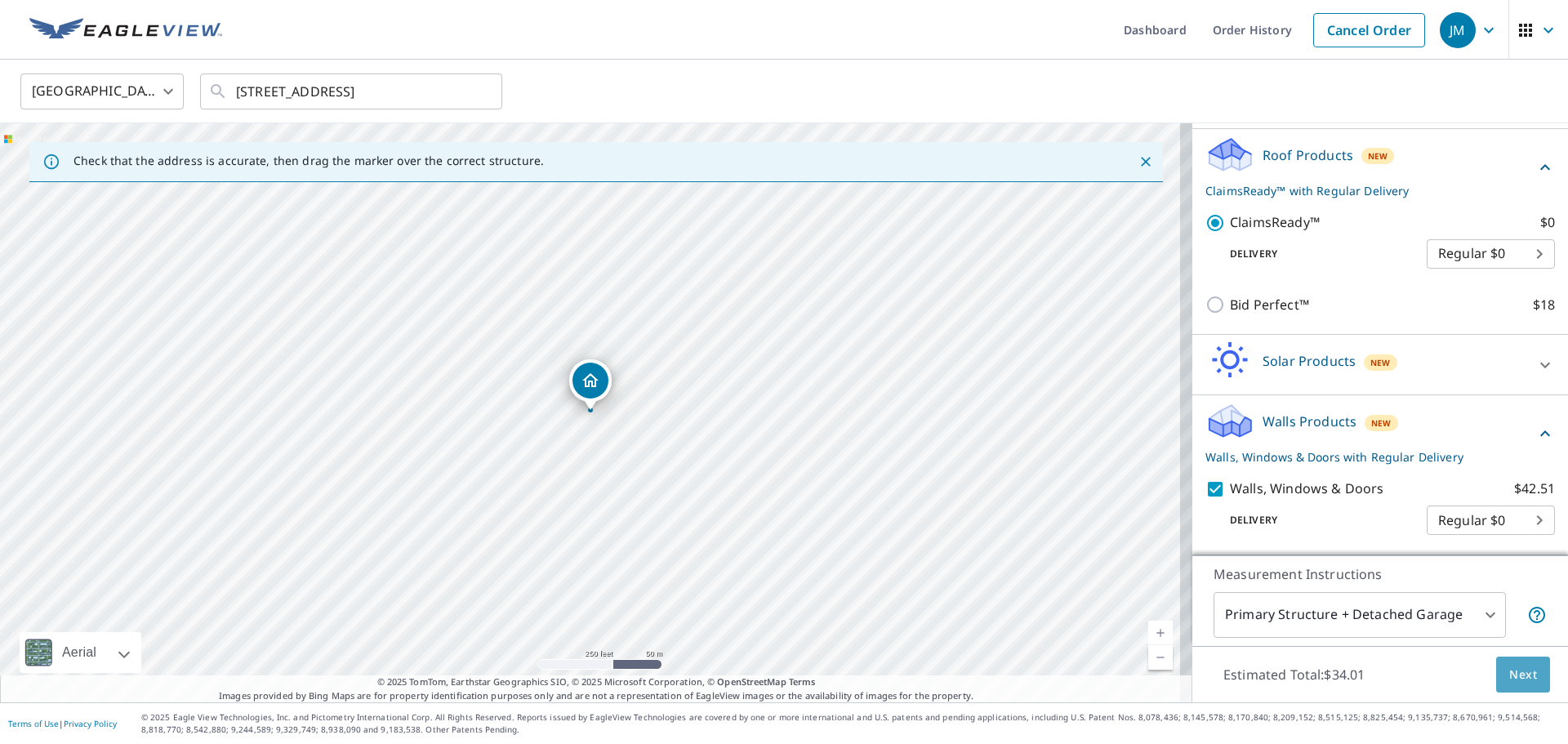 click on "Next" at bounding box center [1523, 675] 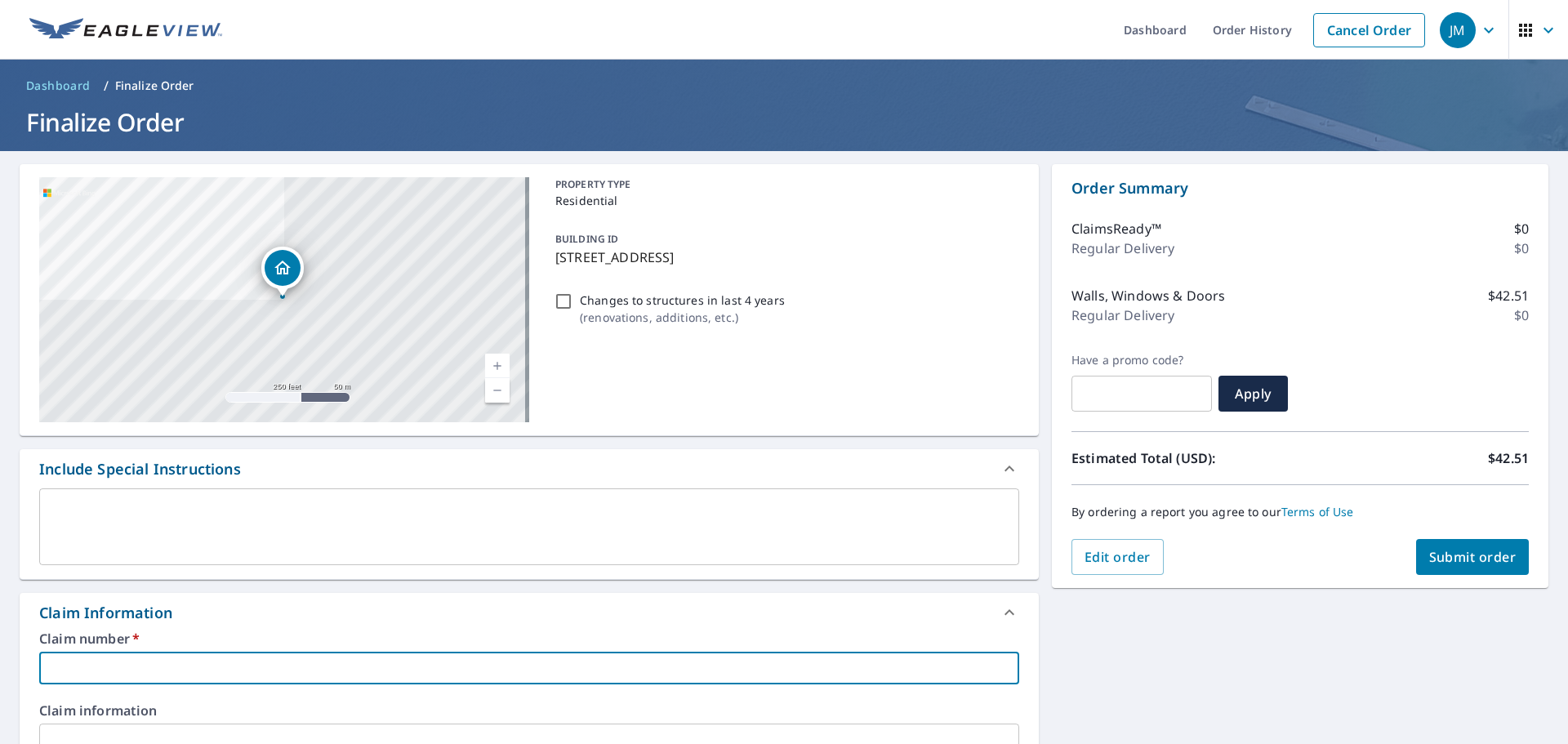 click at bounding box center (529, 668) 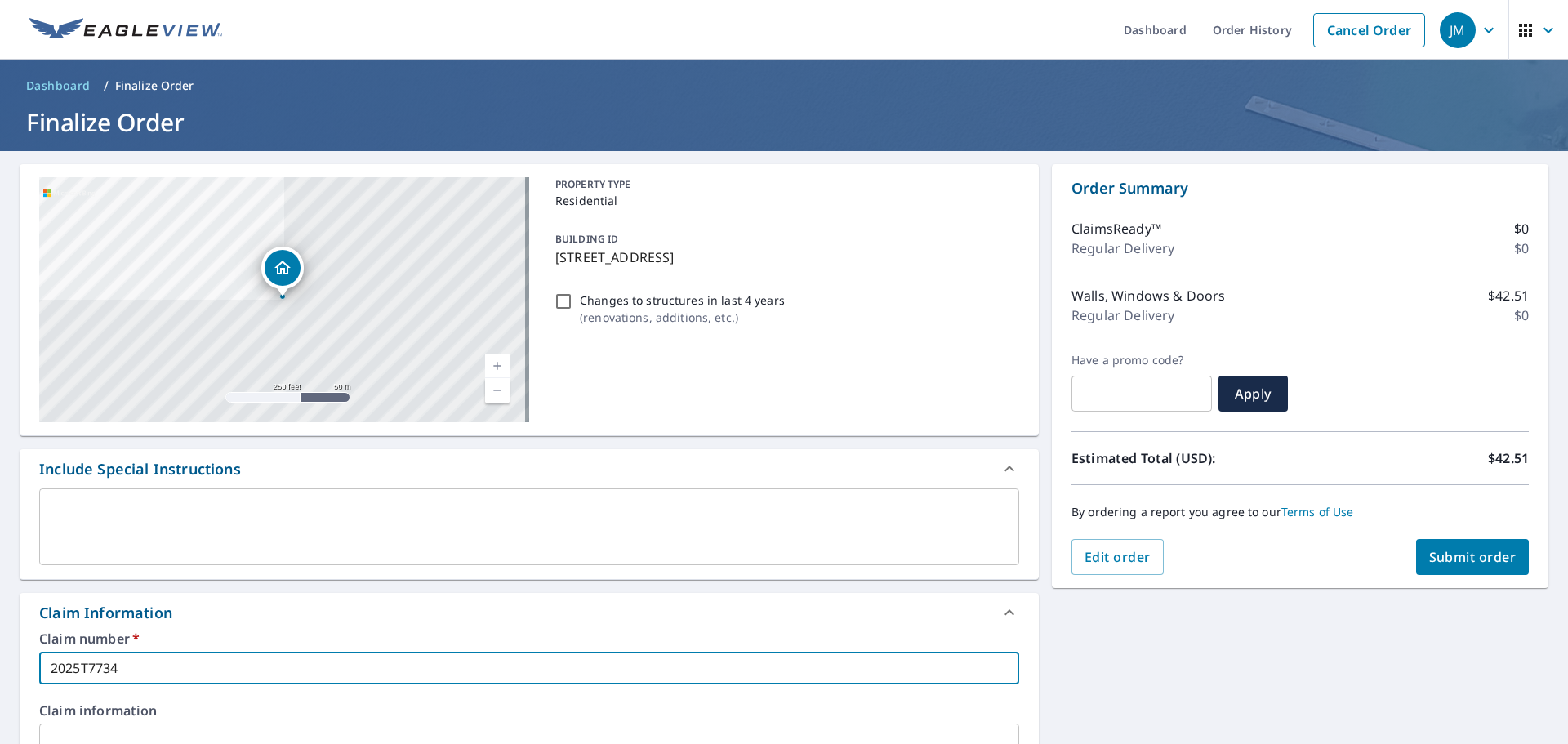 type on "2025T7734" 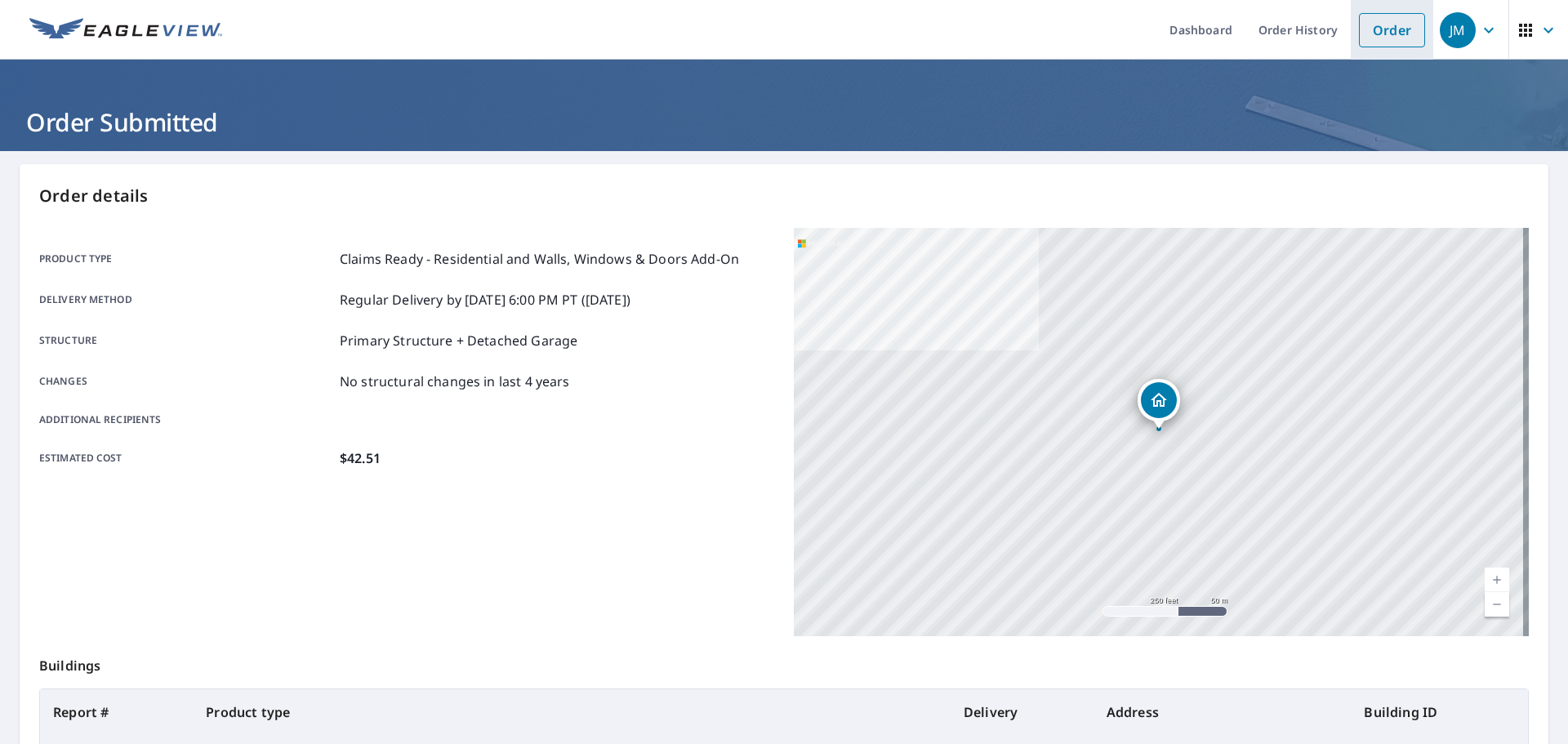 click on "Order" at bounding box center (1392, 30) 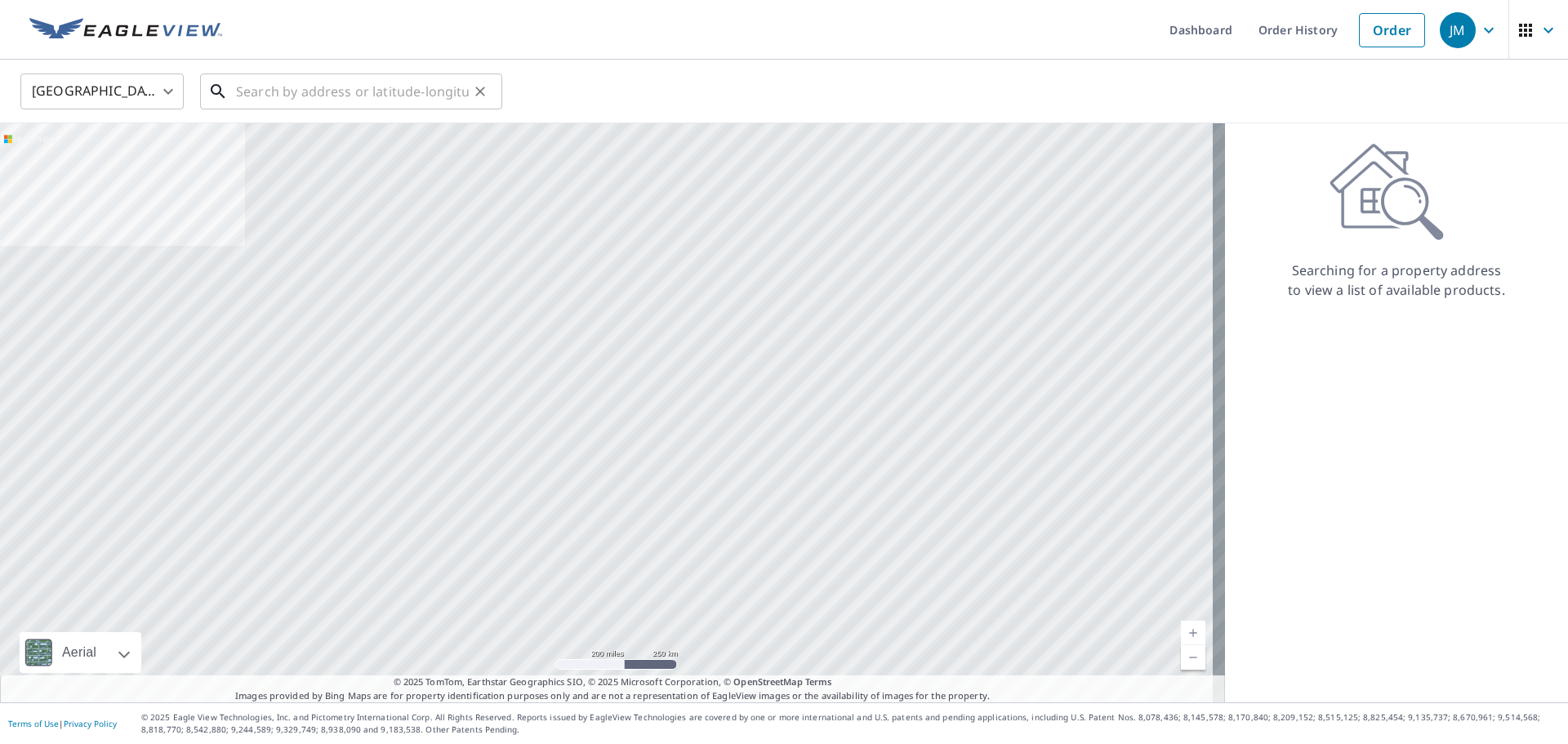 click at bounding box center (352, 91) 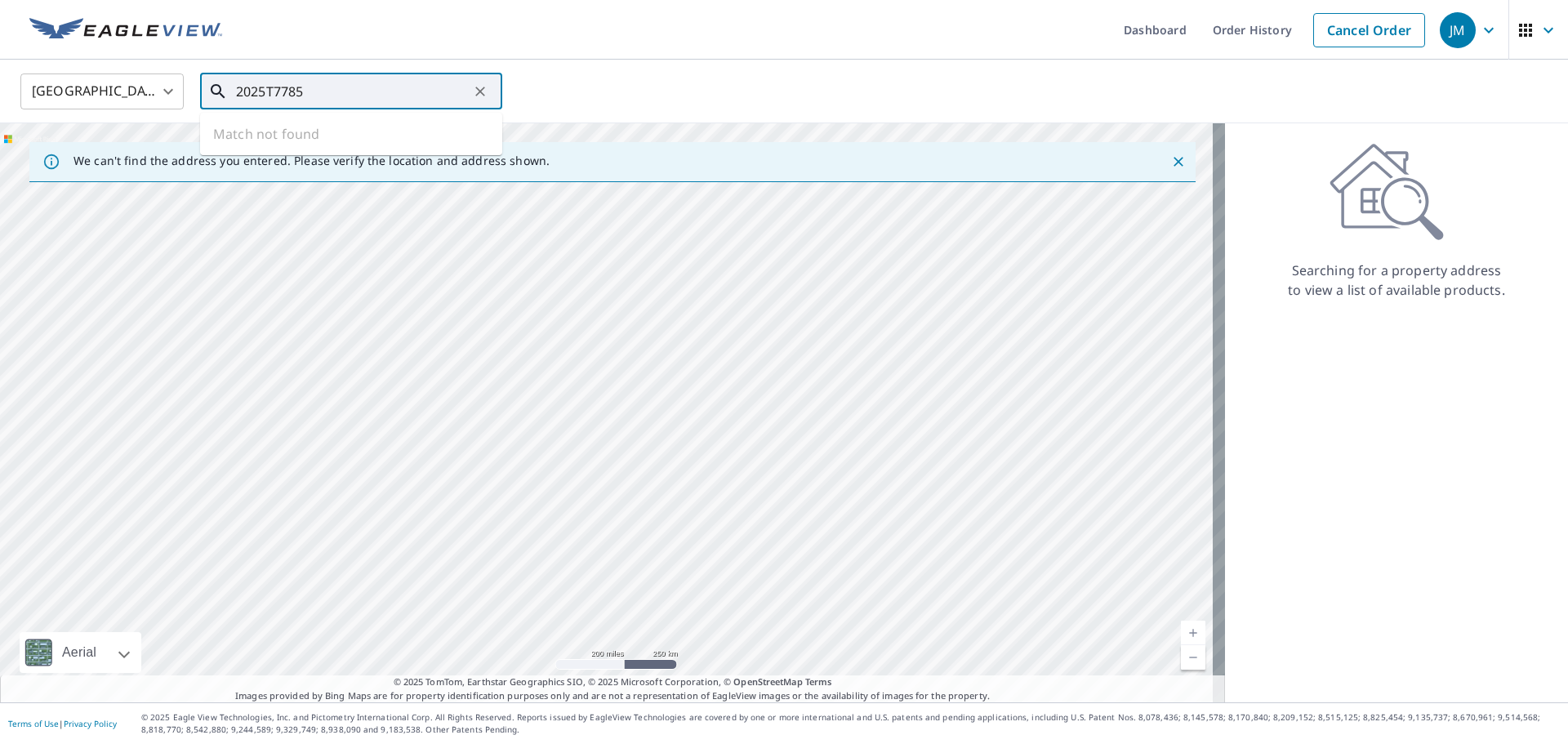 drag, startPoint x: 316, startPoint y: 94, endPoint x: 158, endPoint y: 110, distance: 158.80806 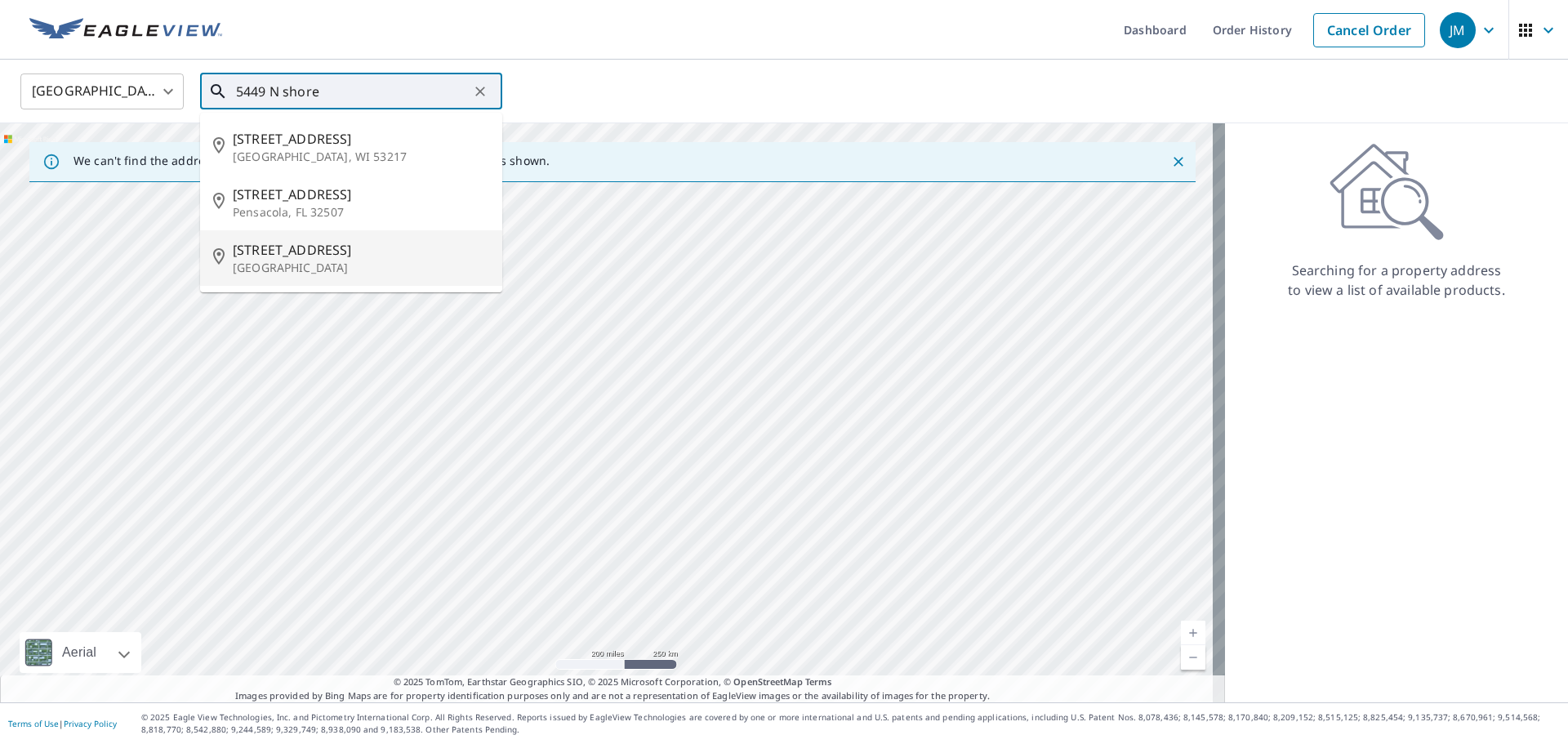 click on "5449 N Shore Dr" at bounding box center (361, 250) 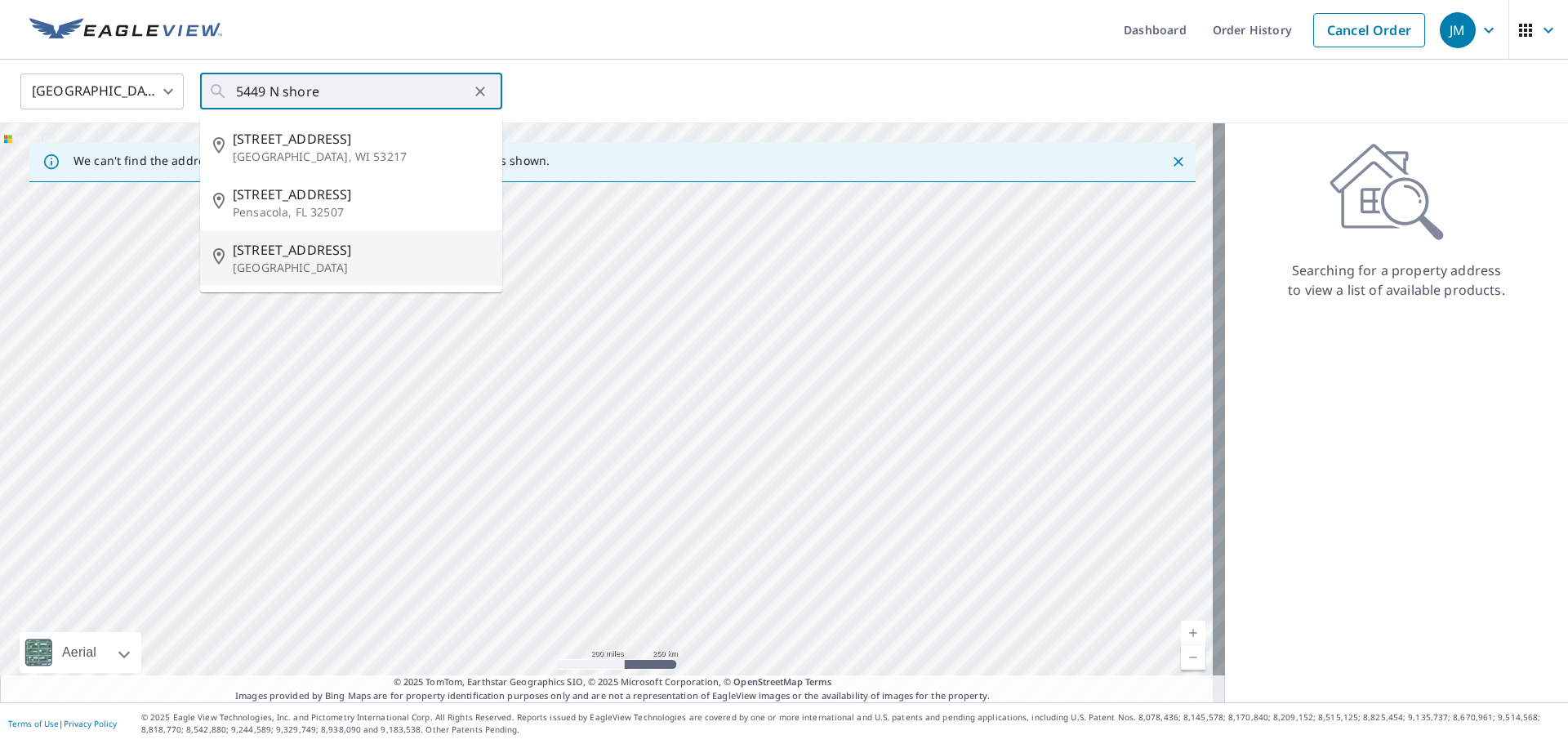 type on "5449 N Shore Dr Eau Claire, WI 54703" 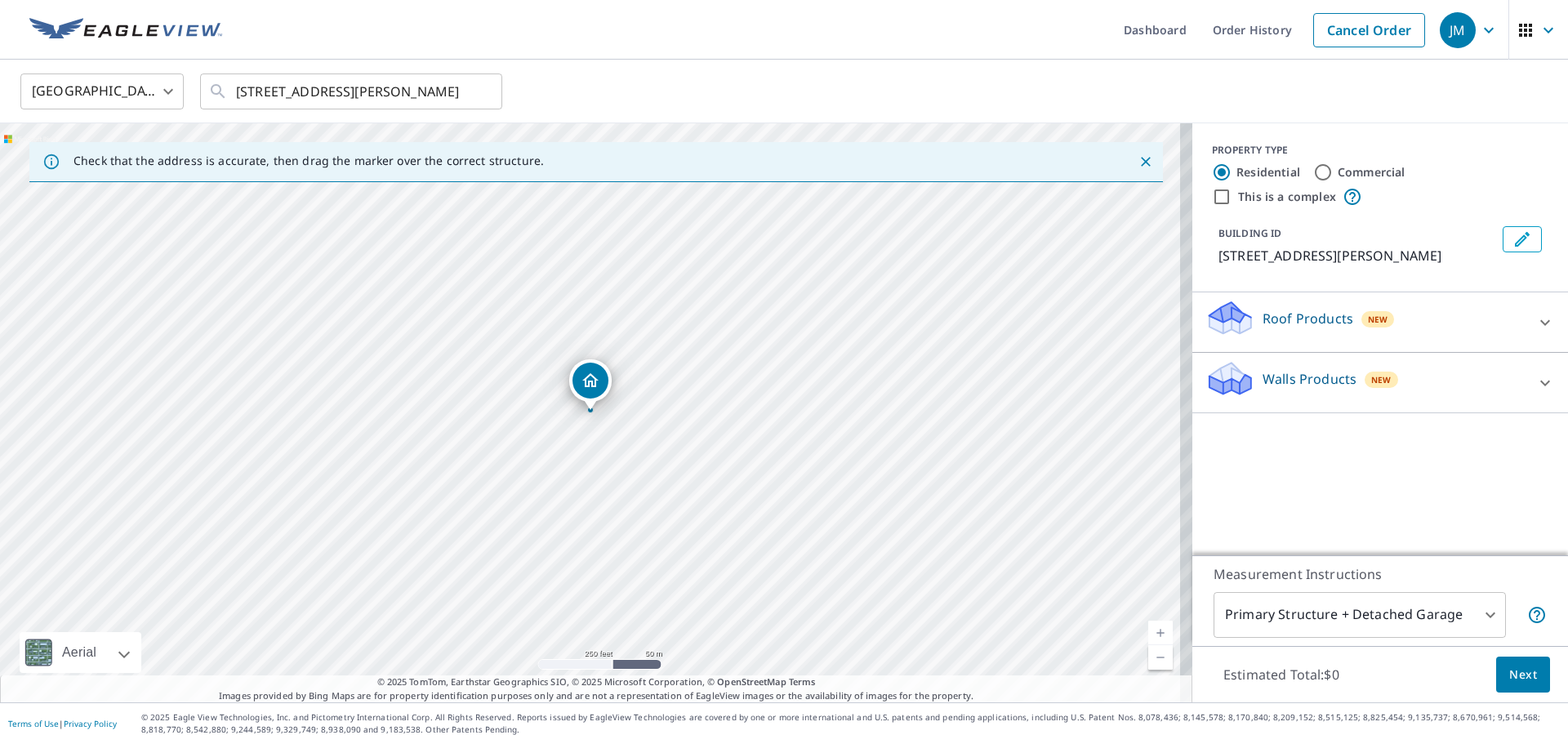 click on "Roof Products New" at bounding box center [1365, 322] 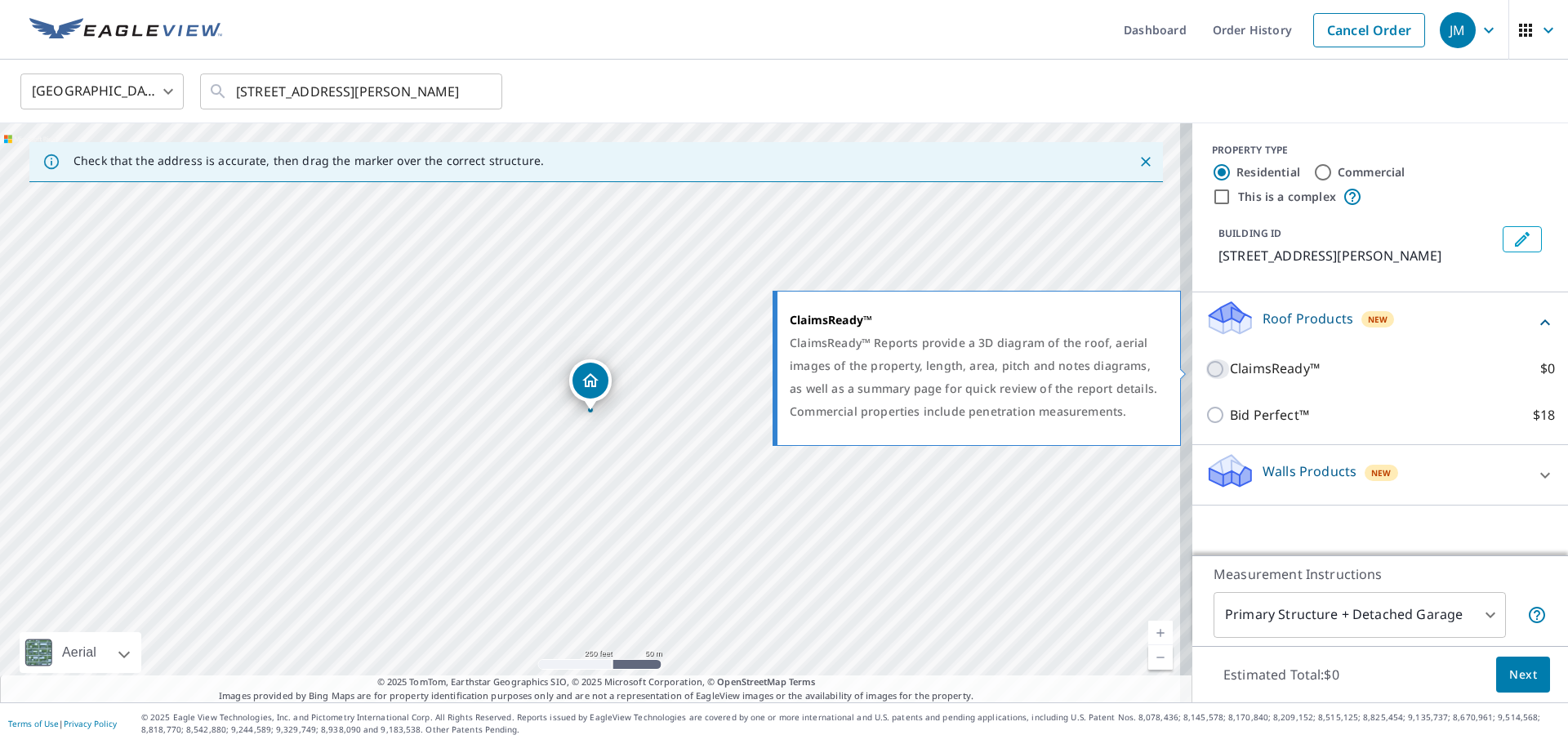 click on "ClaimsReady™ $0" at bounding box center (1218, 369) 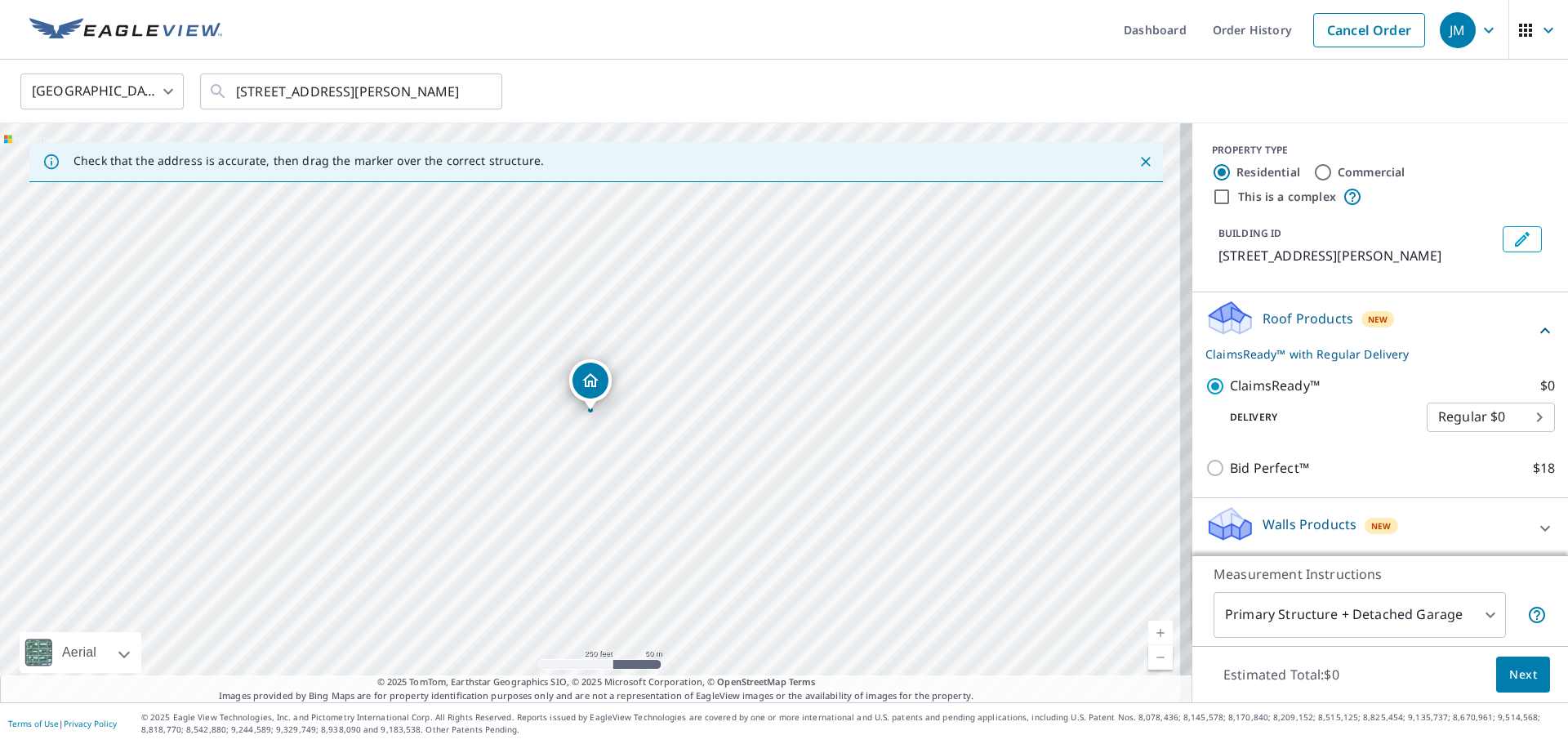 scroll, scrollTop: 3, scrollLeft: 0, axis: vertical 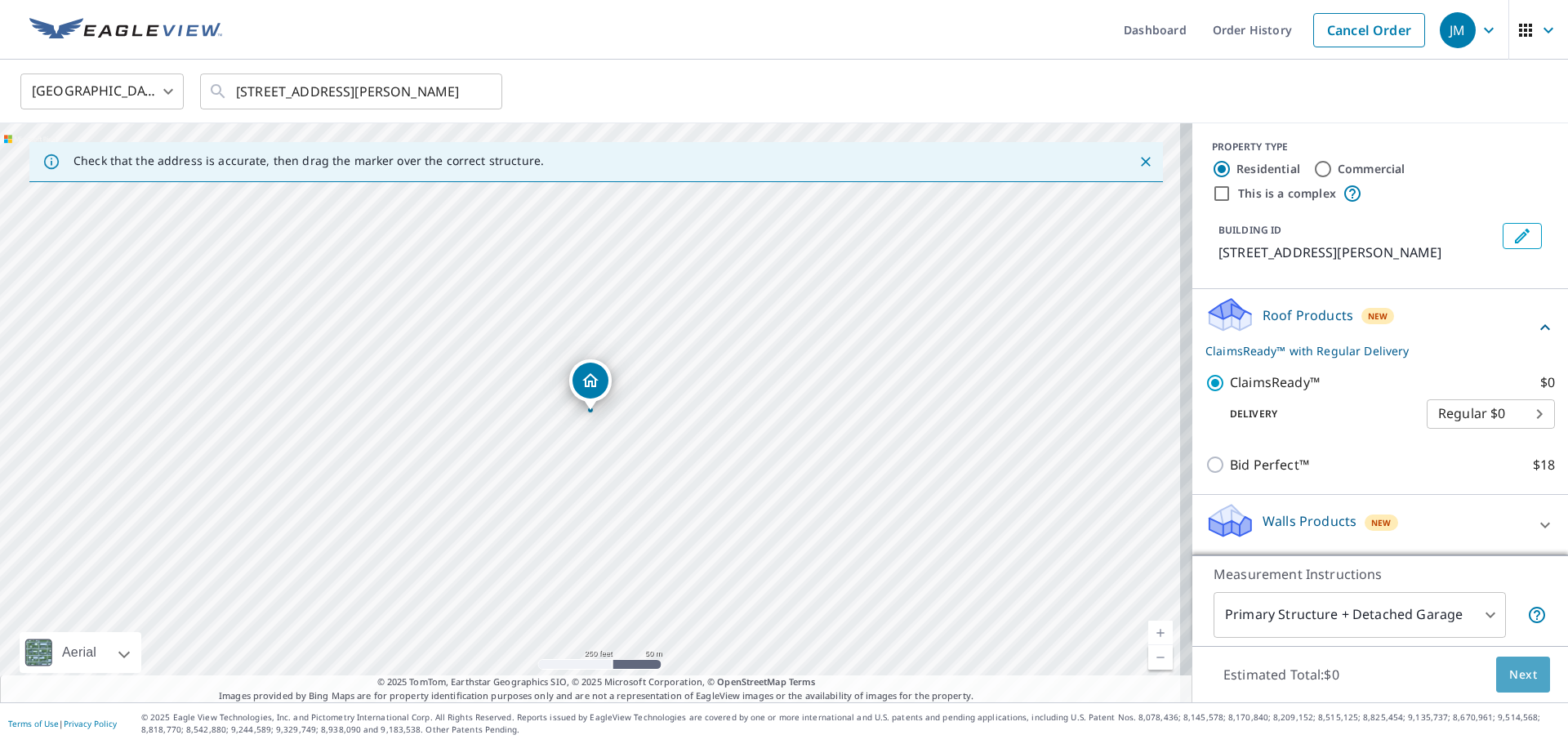 click on "Next" at bounding box center (1523, 675) 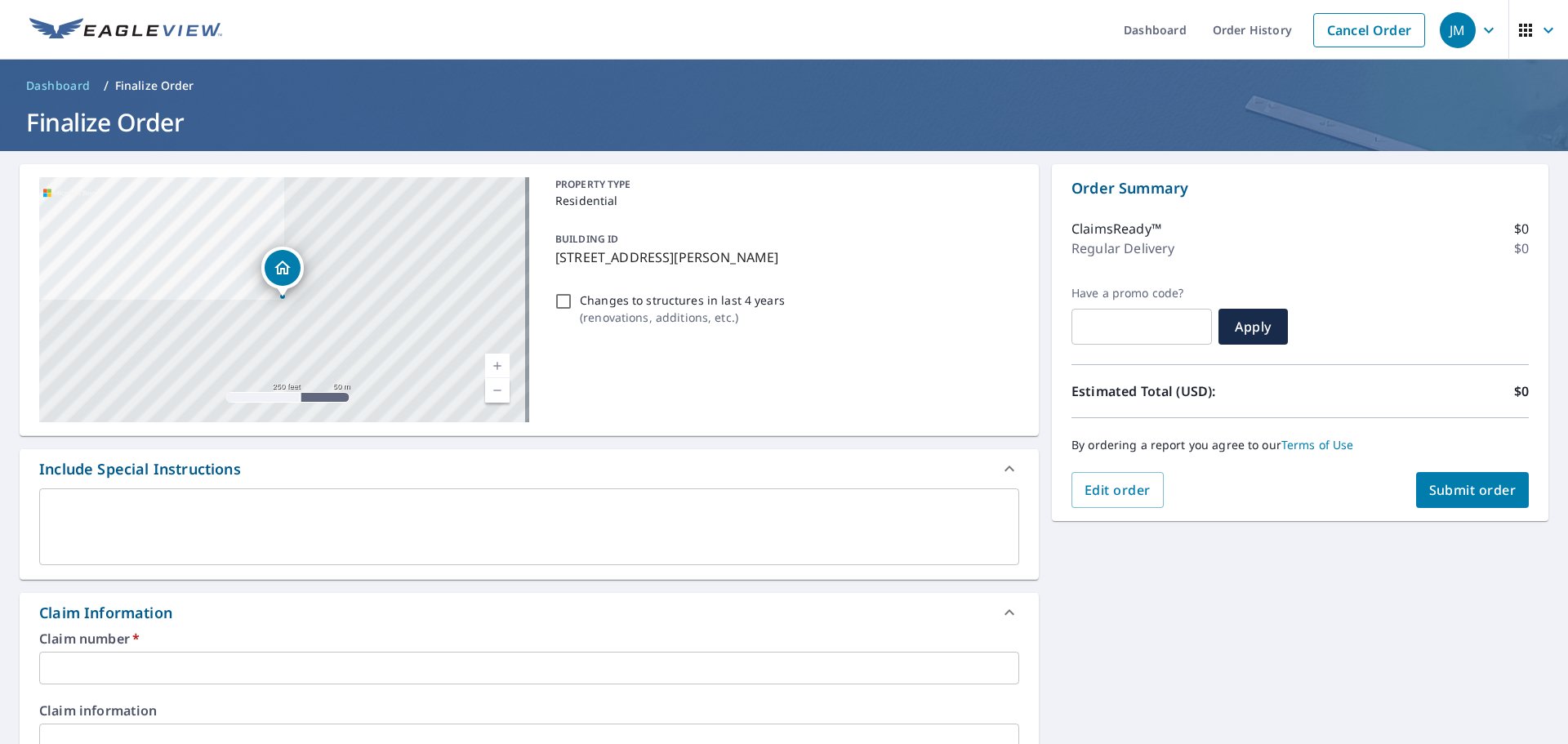 click at bounding box center [529, 668] 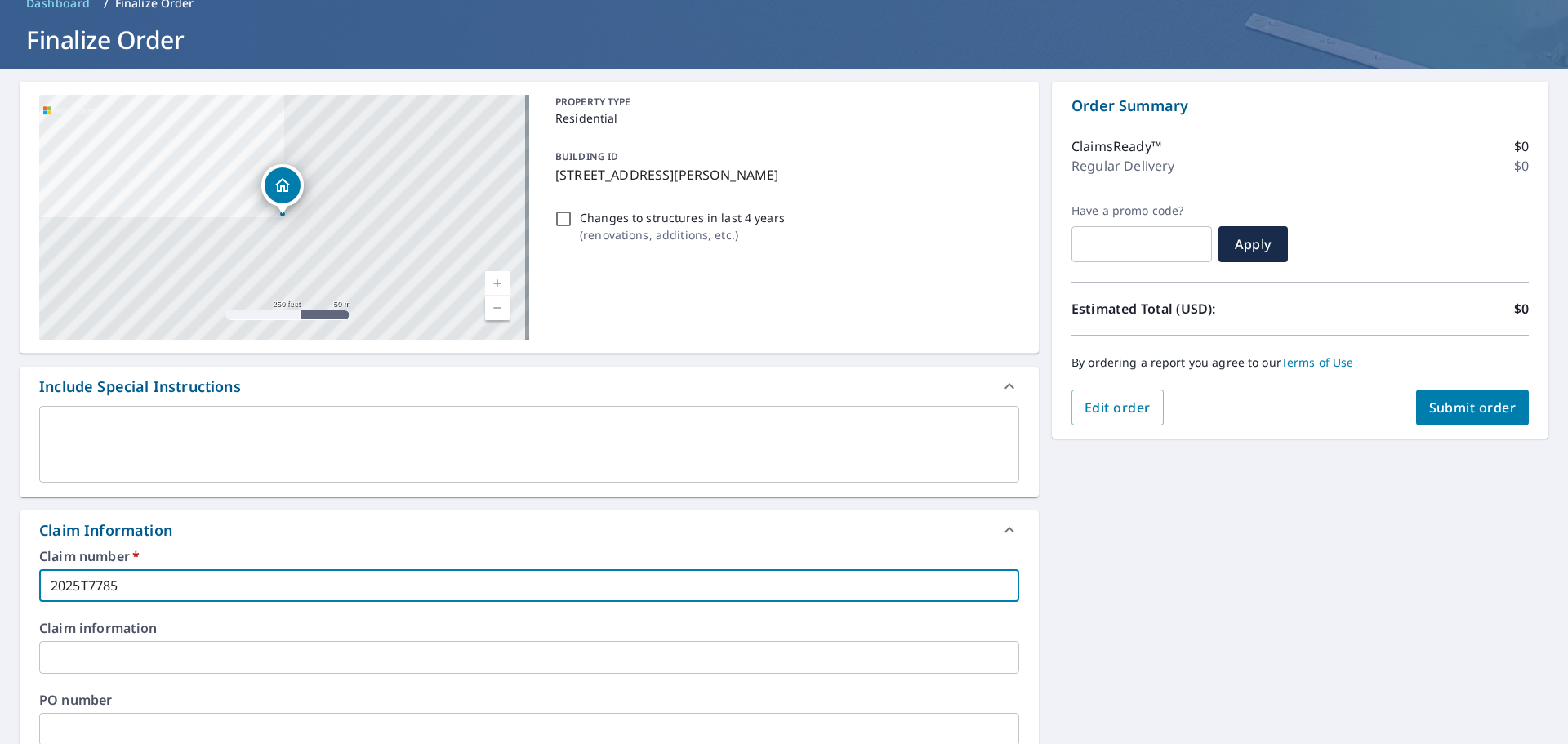 scroll, scrollTop: 82, scrollLeft: 0, axis: vertical 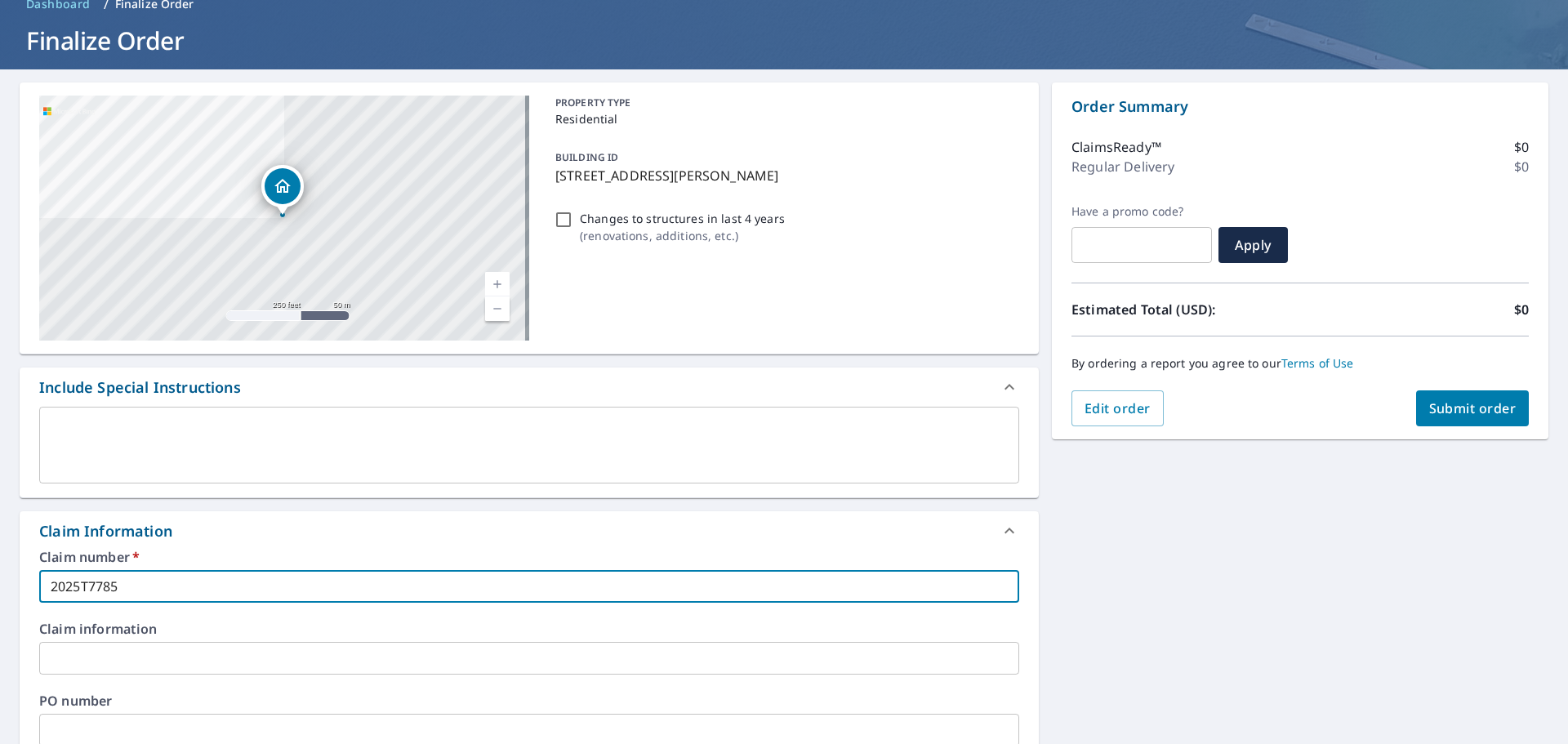 type on "2025T7785" 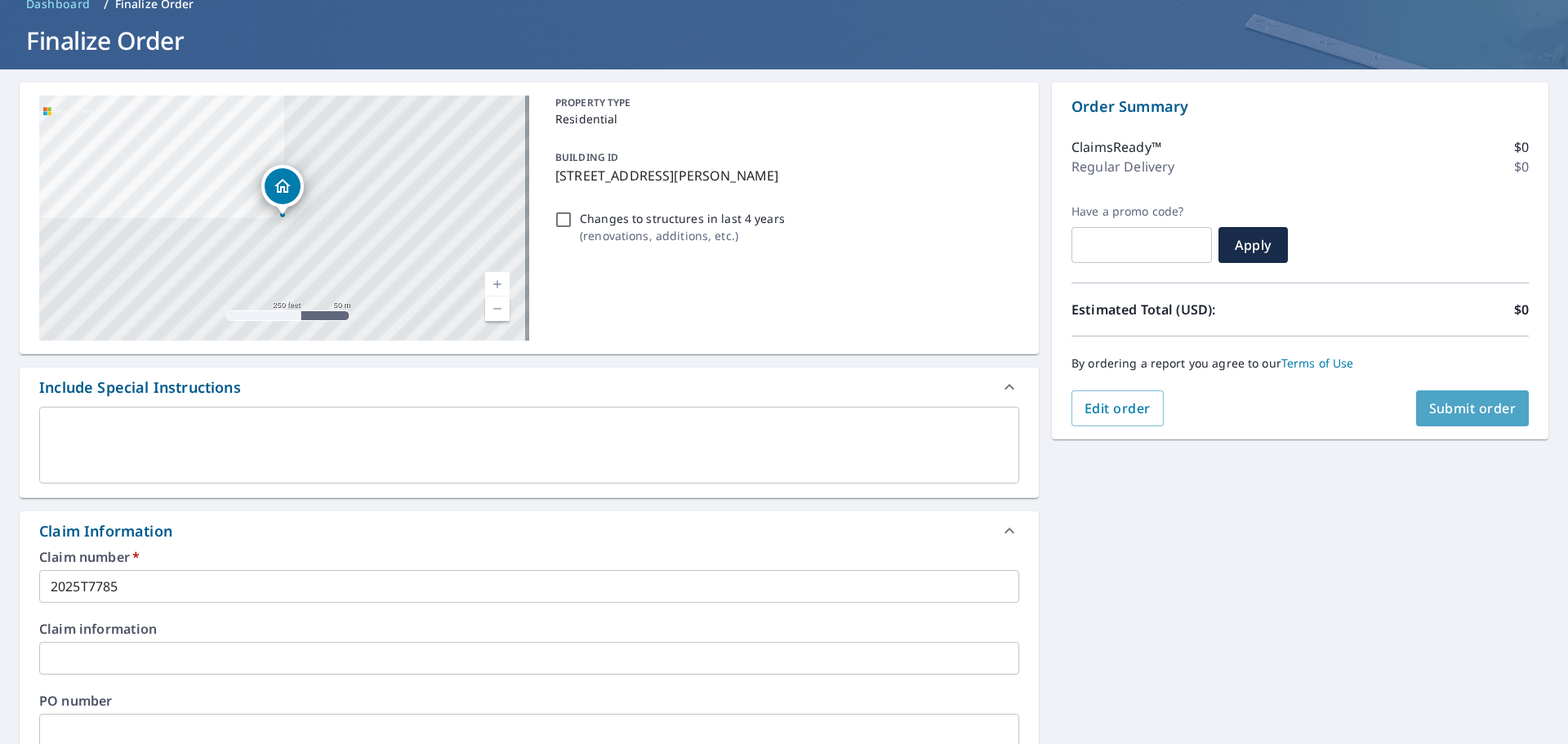 click on "Submit order" at bounding box center (1472, 408) 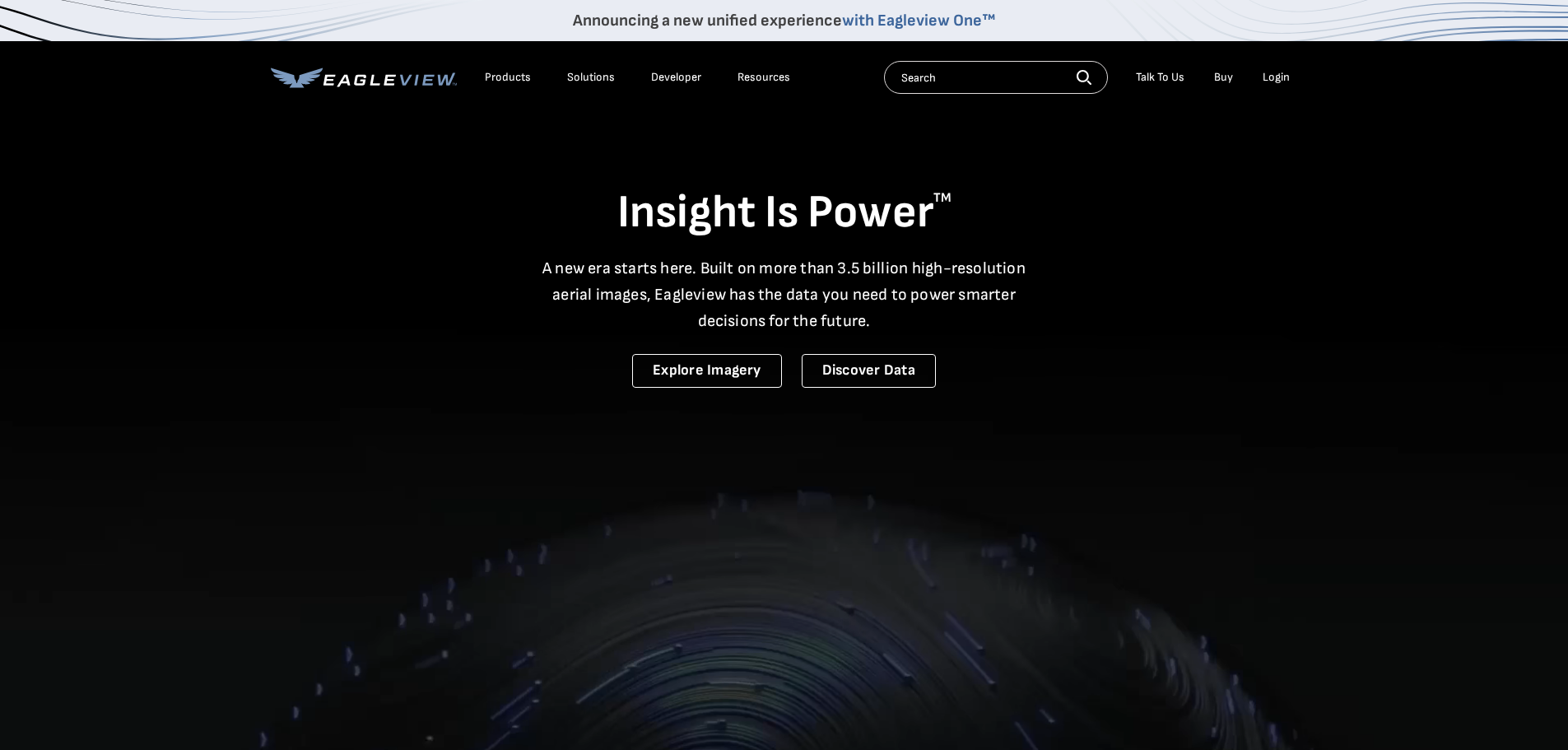 scroll, scrollTop: 0, scrollLeft: 0, axis: both 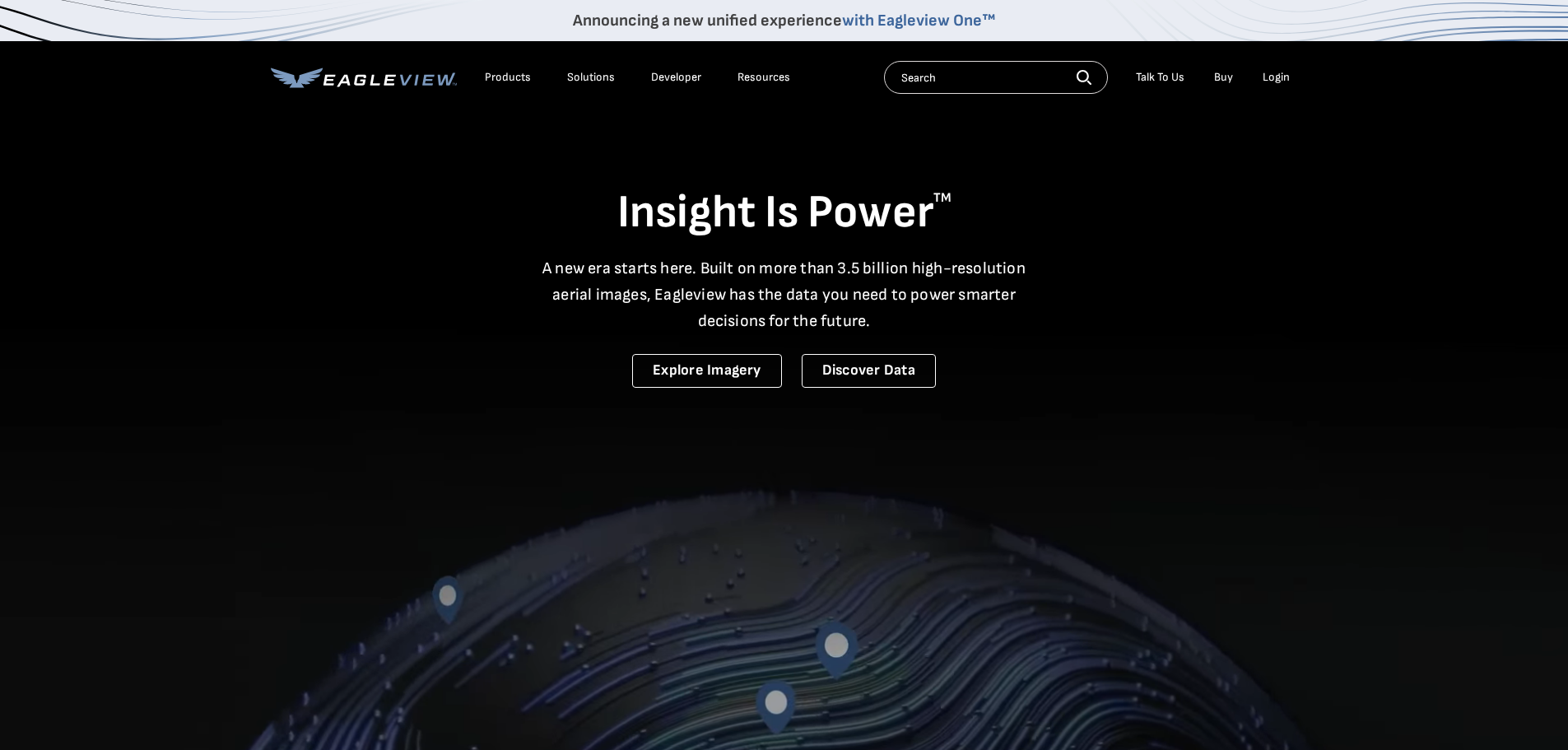 click on "Login" at bounding box center [1276, 77] 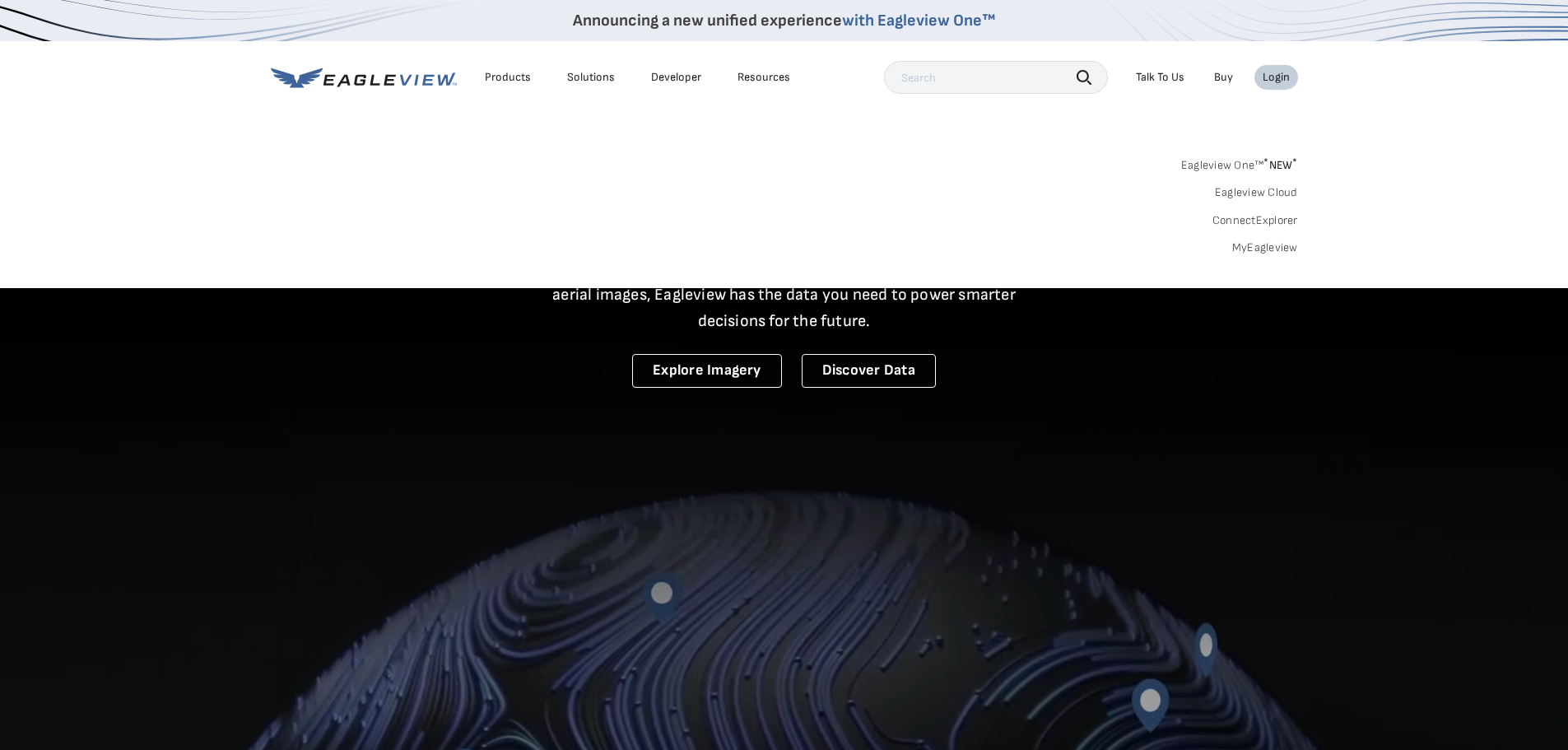 click on "MyEagleview" at bounding box center [1265, 248] 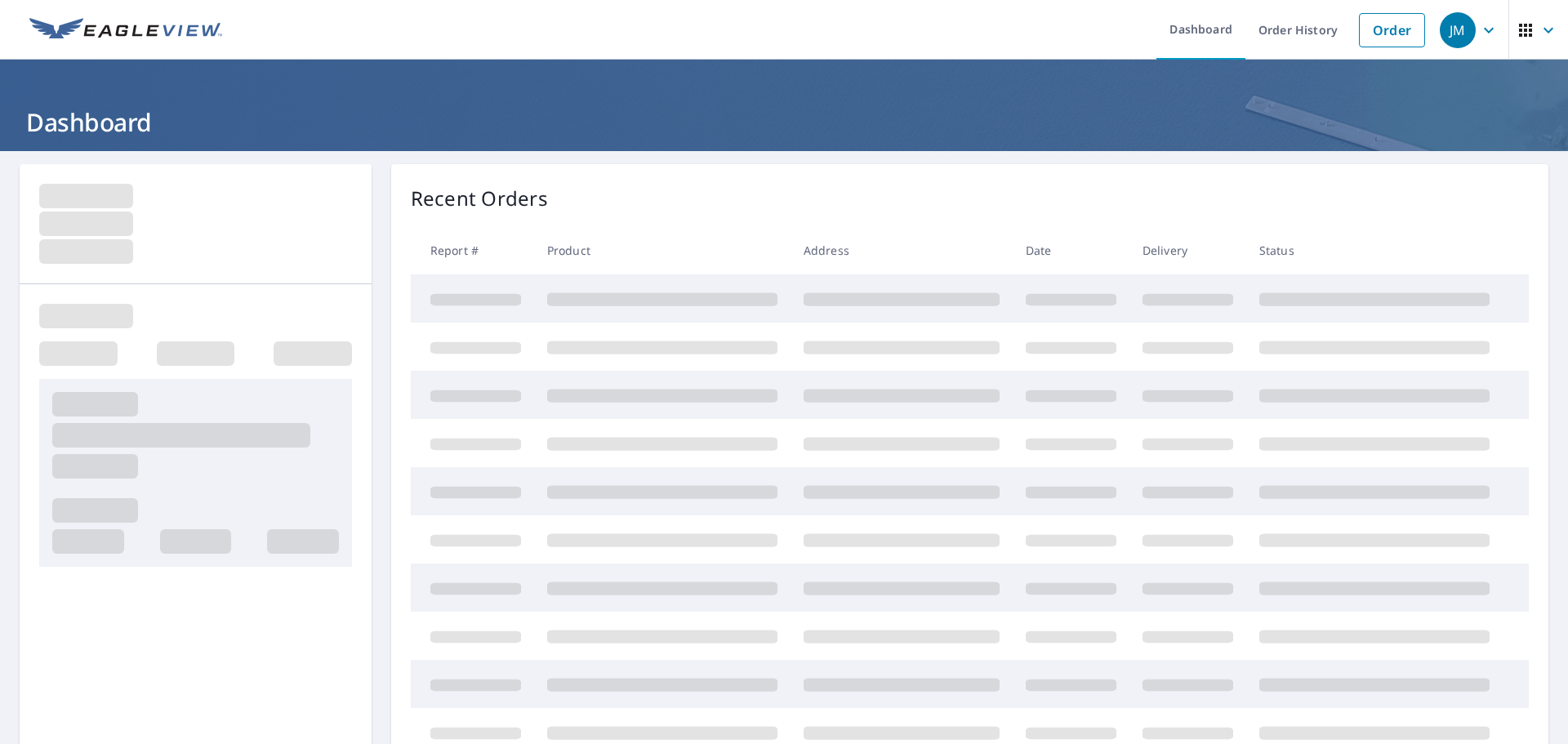 scroll, scrollTop: 0, scrollLeft: 0, axis: both 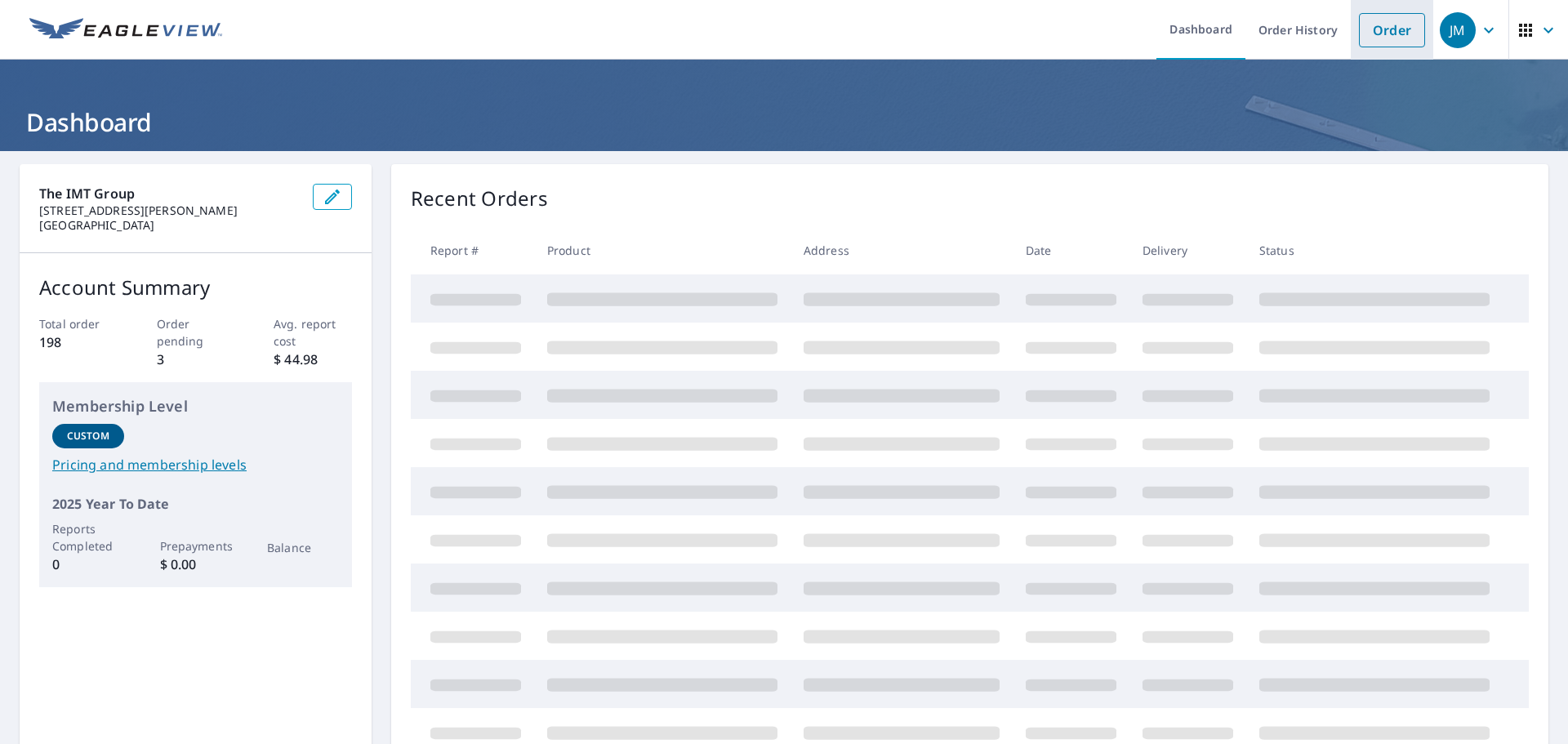 click on "Order" at bounding box center (1392, 30) 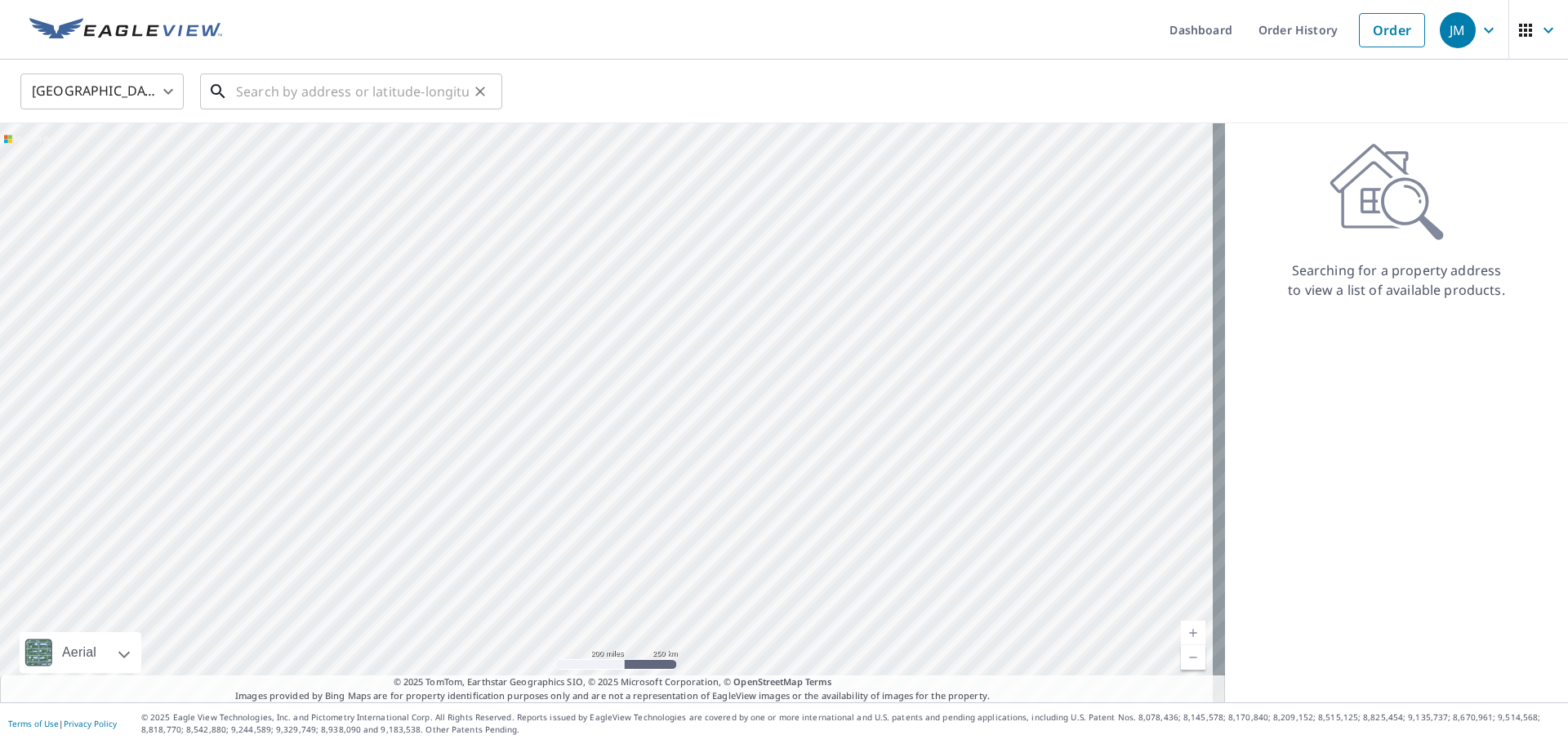 click at bounding box center (352, 91) 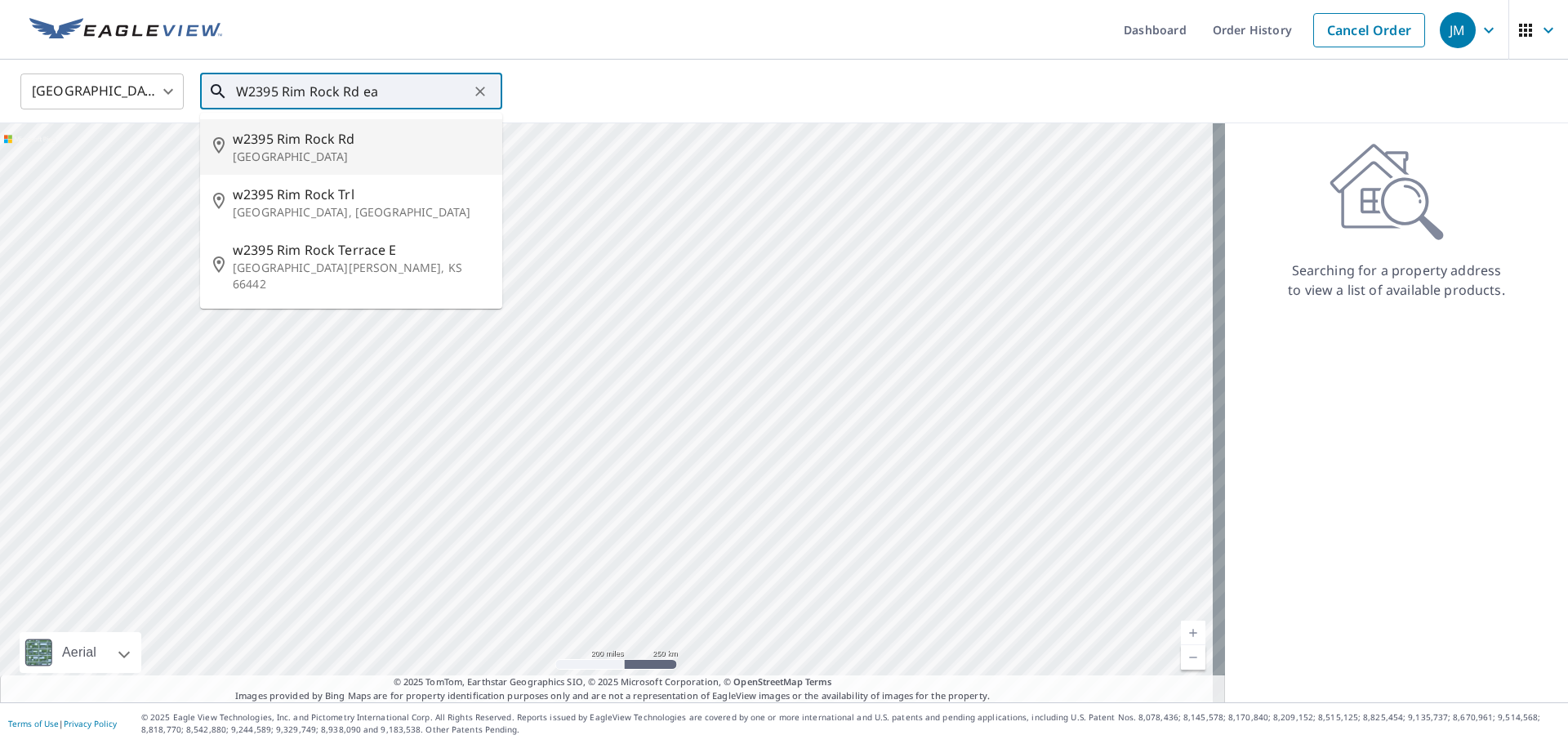 click on "w2395 Rim Rock Rd" at bounding box center (361, 139) 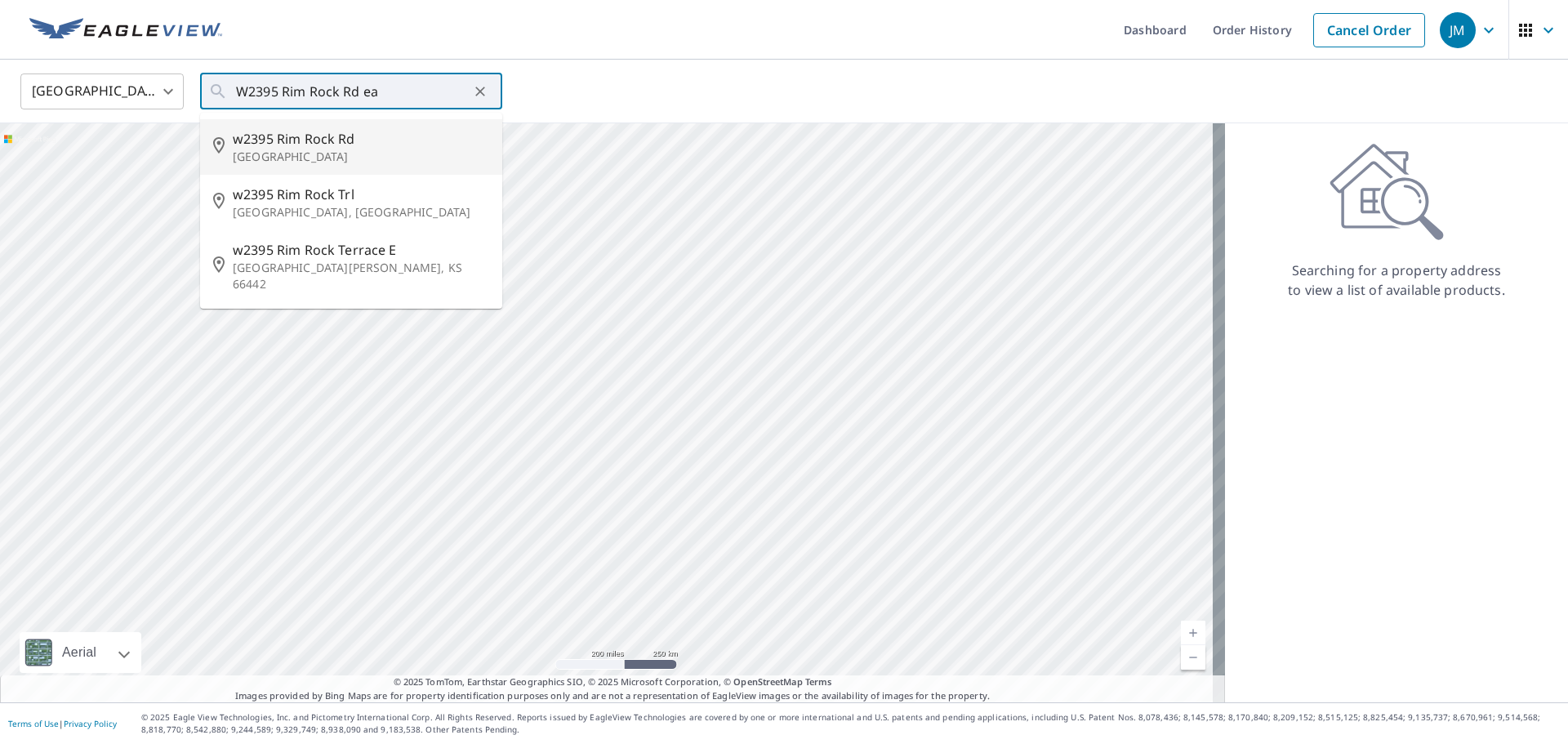 type on "w2395 Rim Rock Rd Eau Claire, WI 54701" 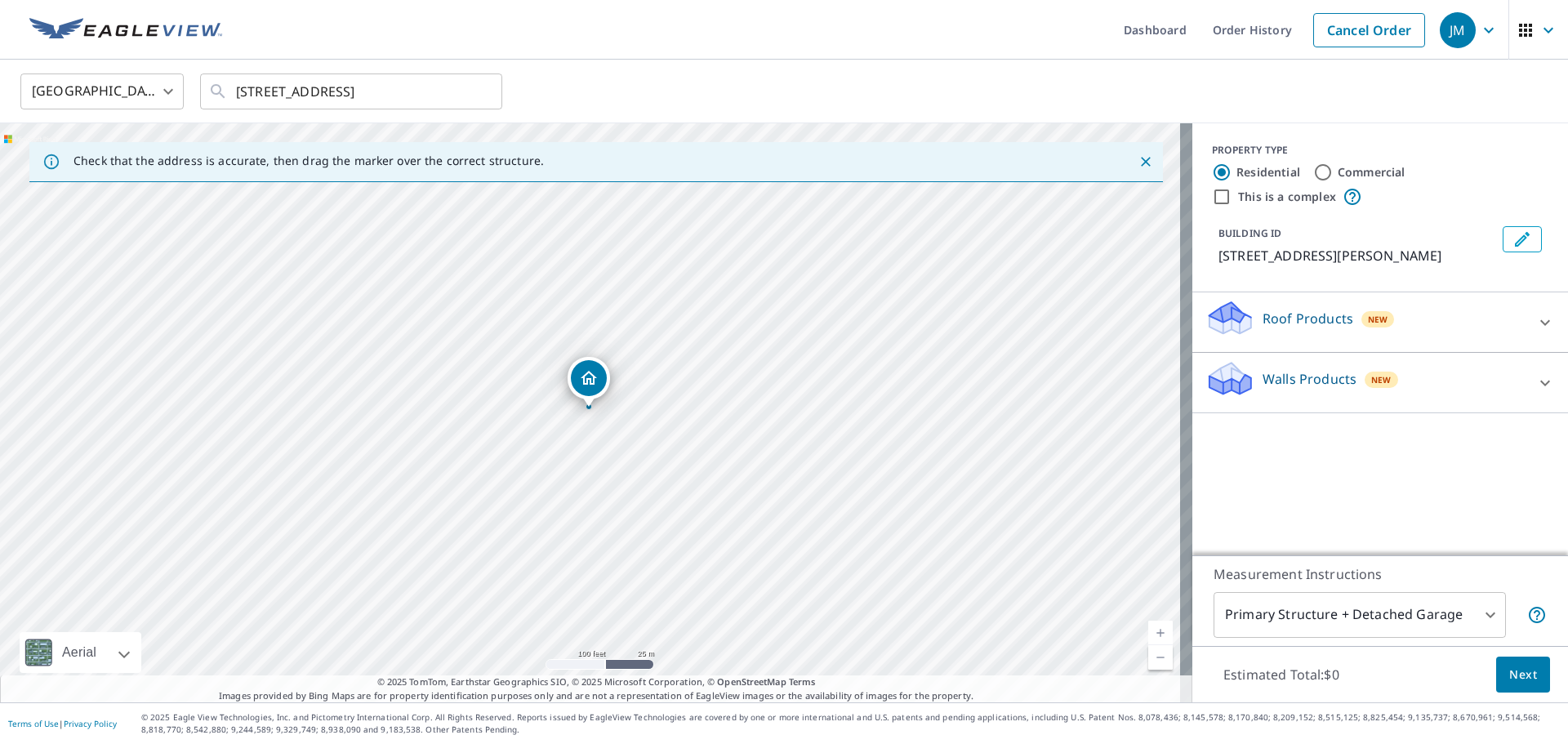 click on "Roof Products" at bounding box center [1307, 319] 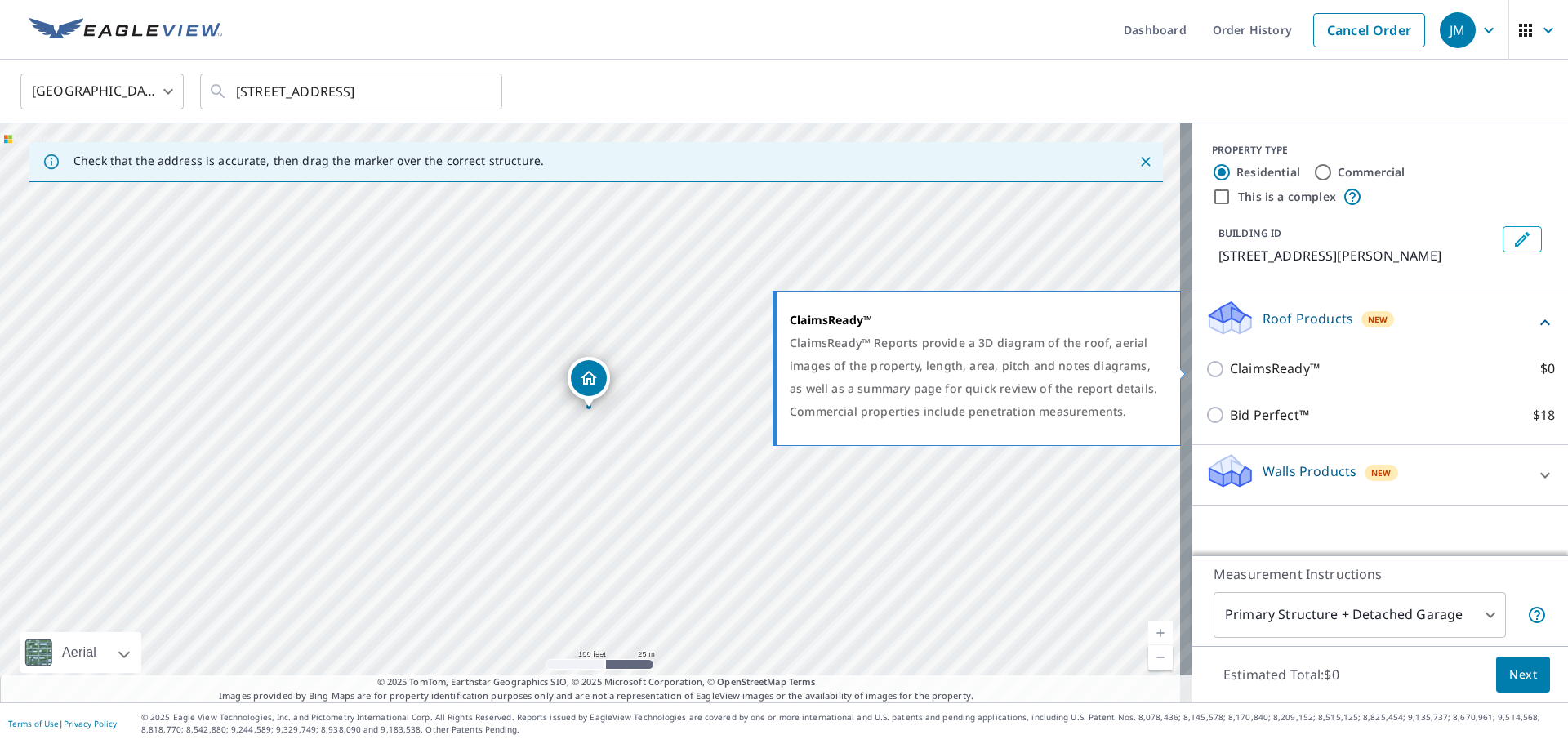 click on "ClaimsReady™ $0" at bounding box center (1218, 369) 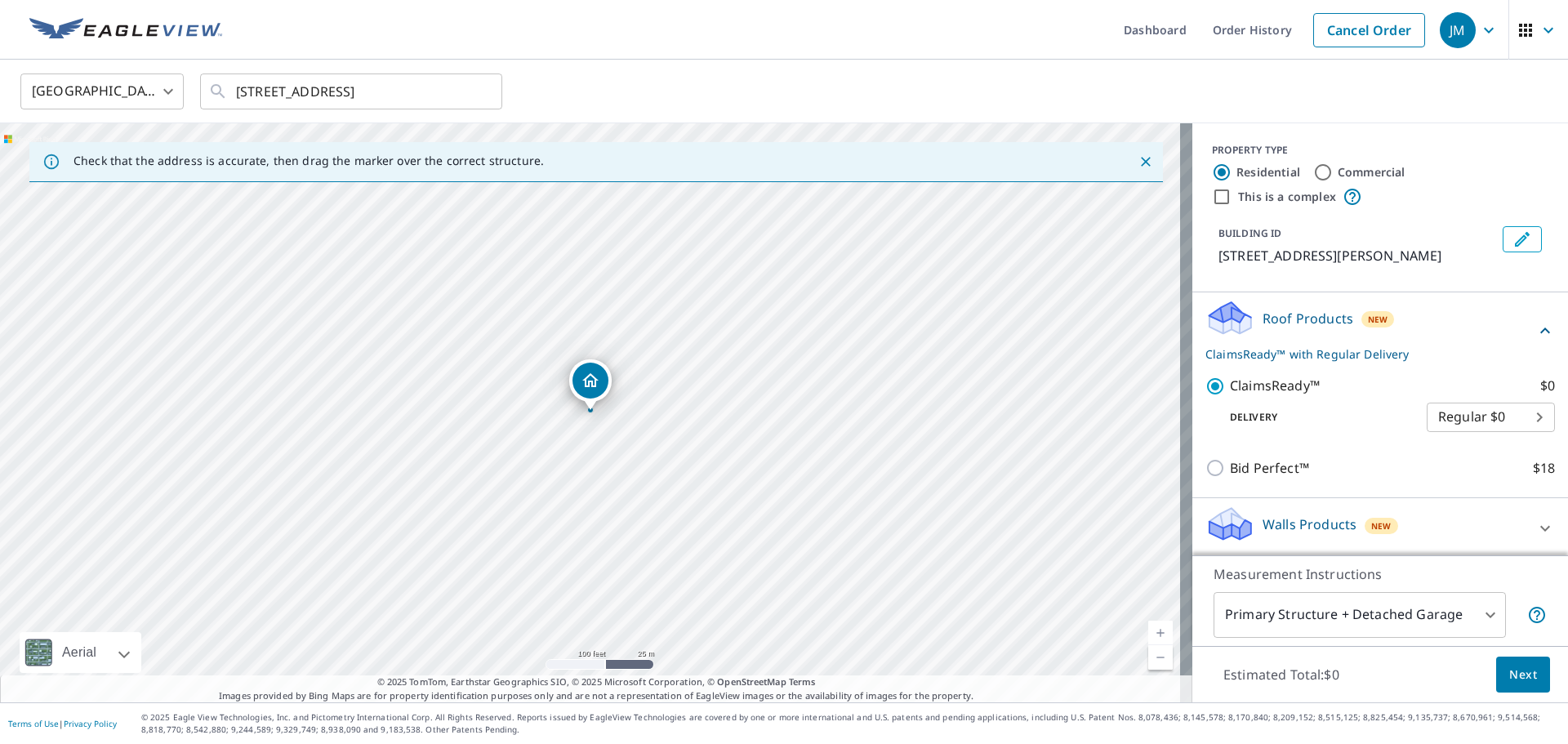 scroll, scrollTop: 3, scrollLeft: 0, axis: vertical 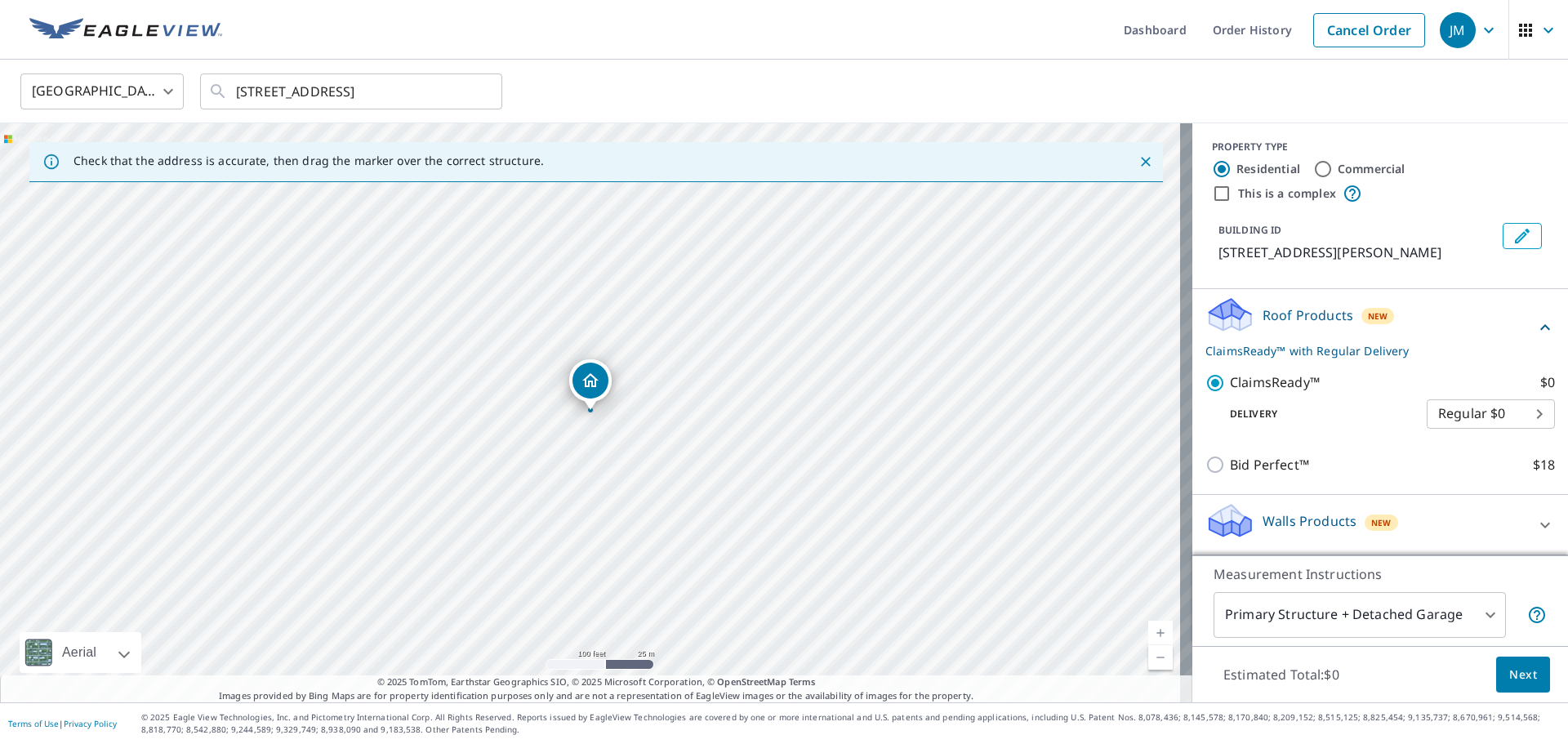 click on "Walls Products" at bounding box center [1309, 521] 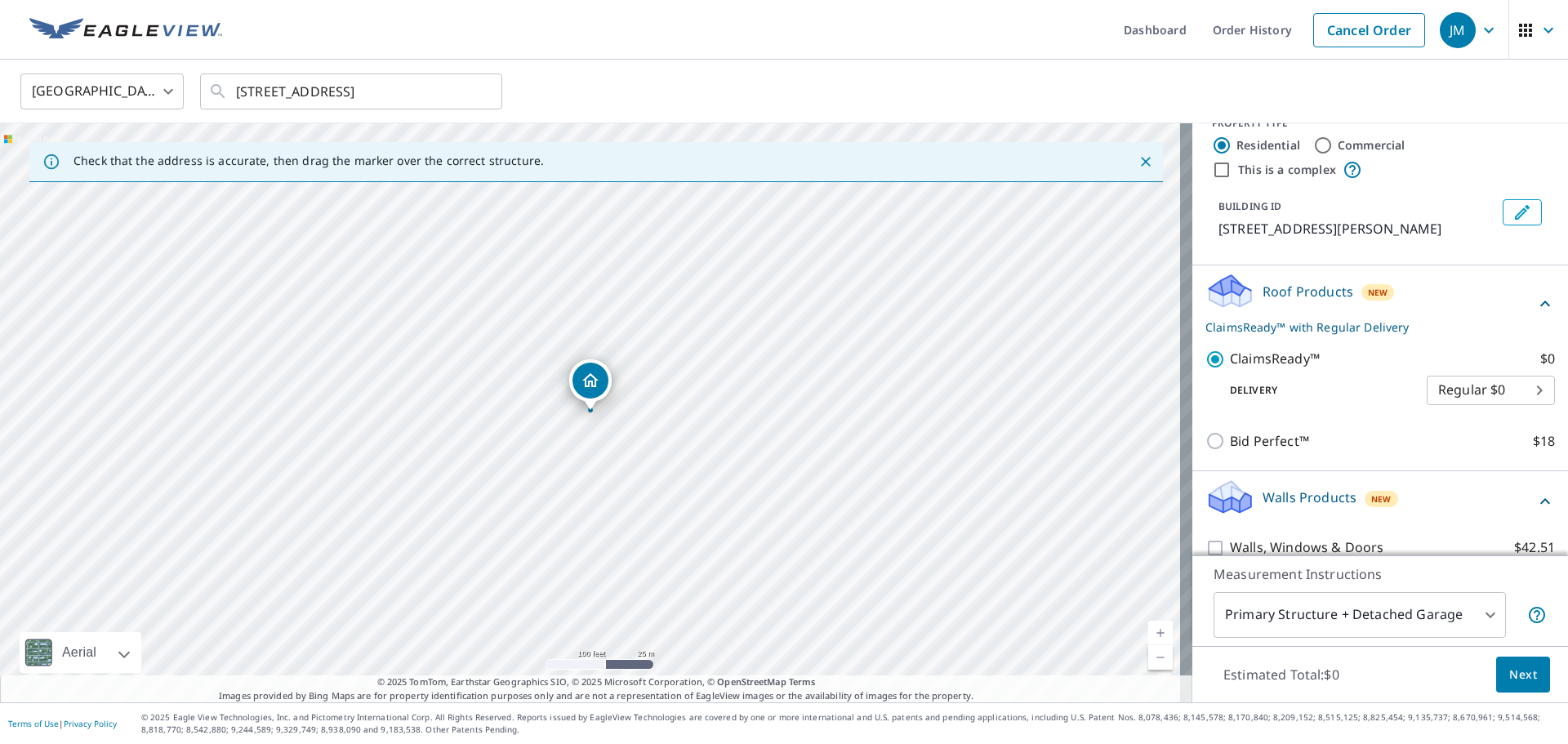 scroll, scrollTop: 50, scrollLeft: 0, axis: vertical 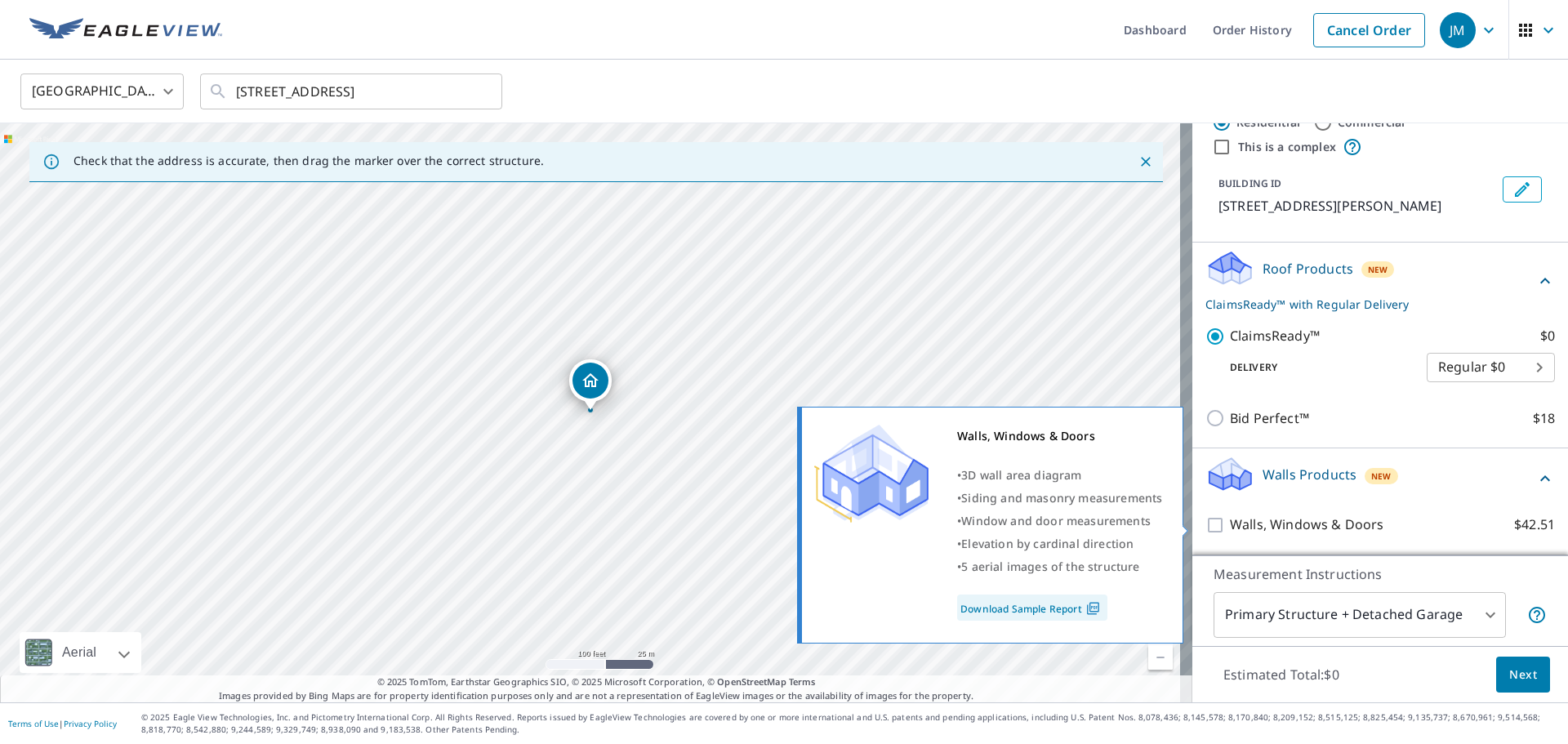 click on "Walls, Windows & Doors $42.51" at bounding box center (1218, 525) 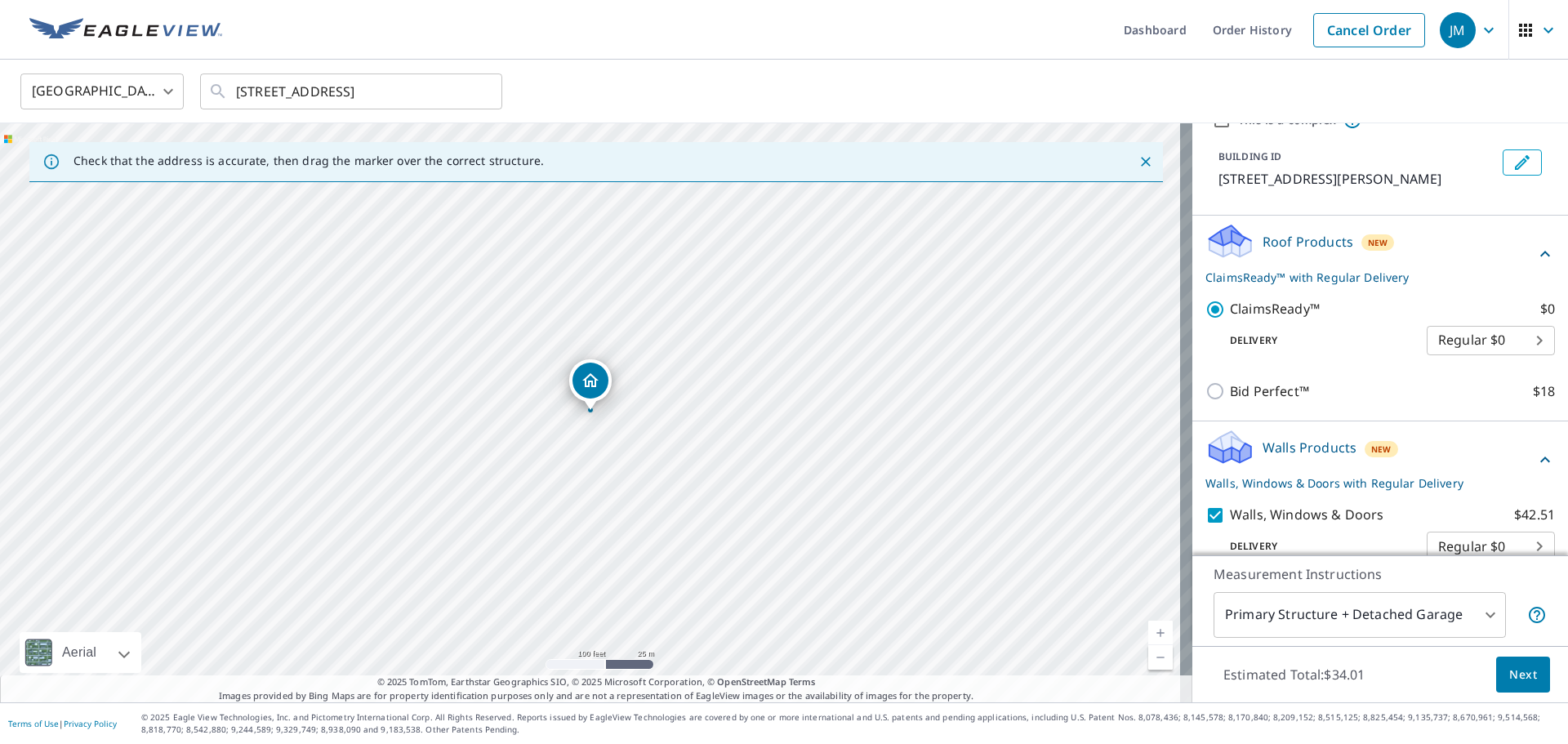 scroll, scrollTop: 103, scrollLeft: 0, axis: vertical 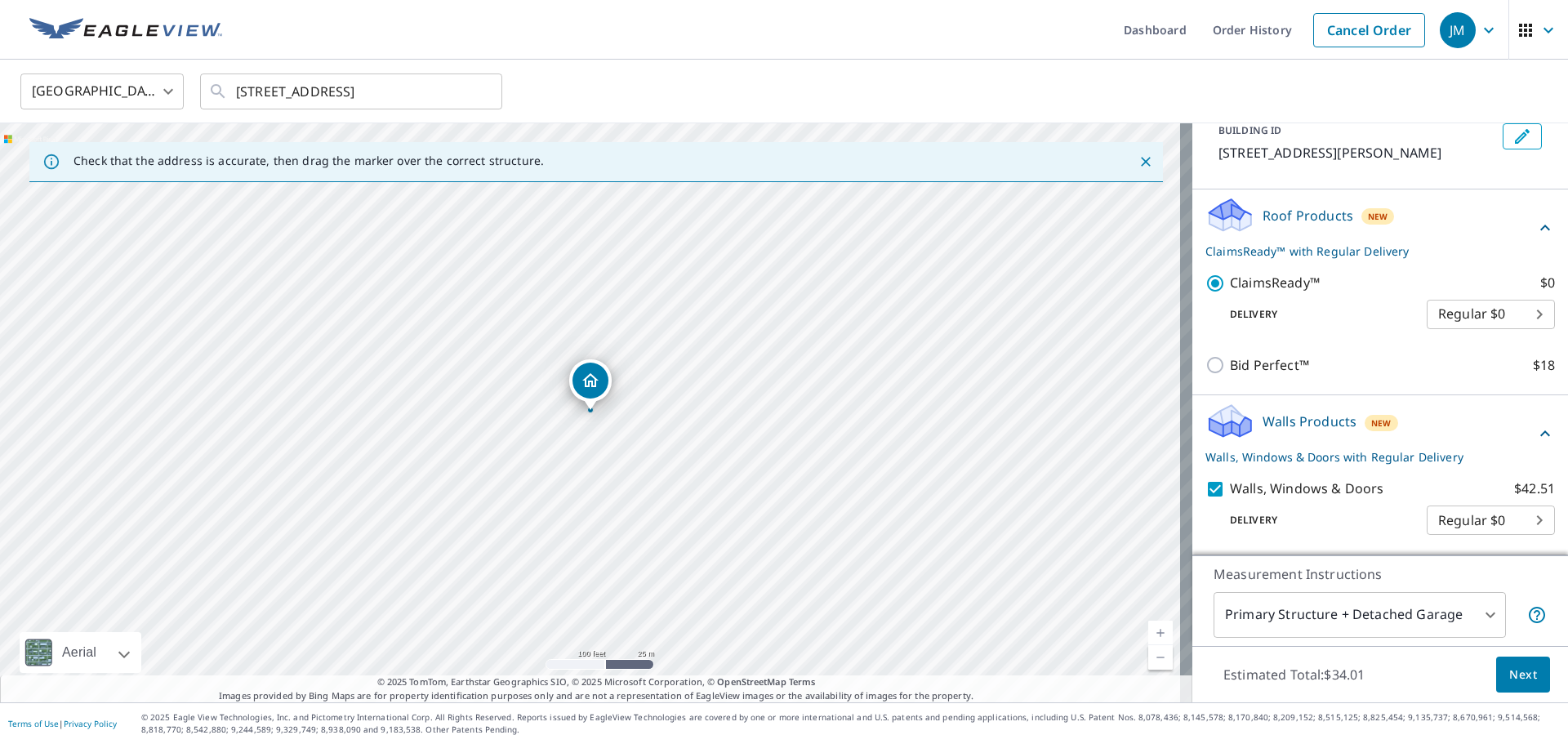 click on "Next" at bounding box center [1523, 675] 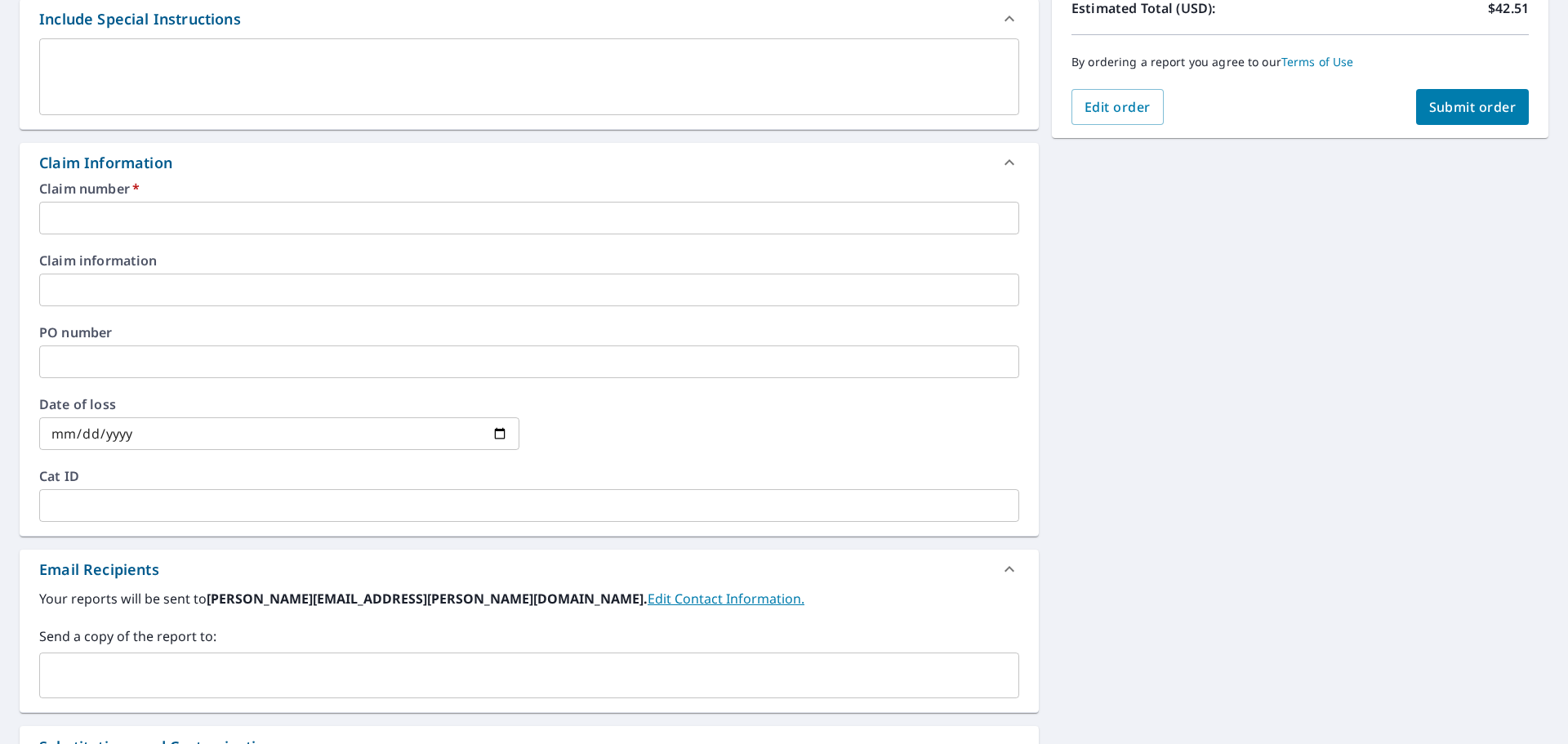 scroll, scrollTop: 245, scrollLeft: 0, axis: vertical 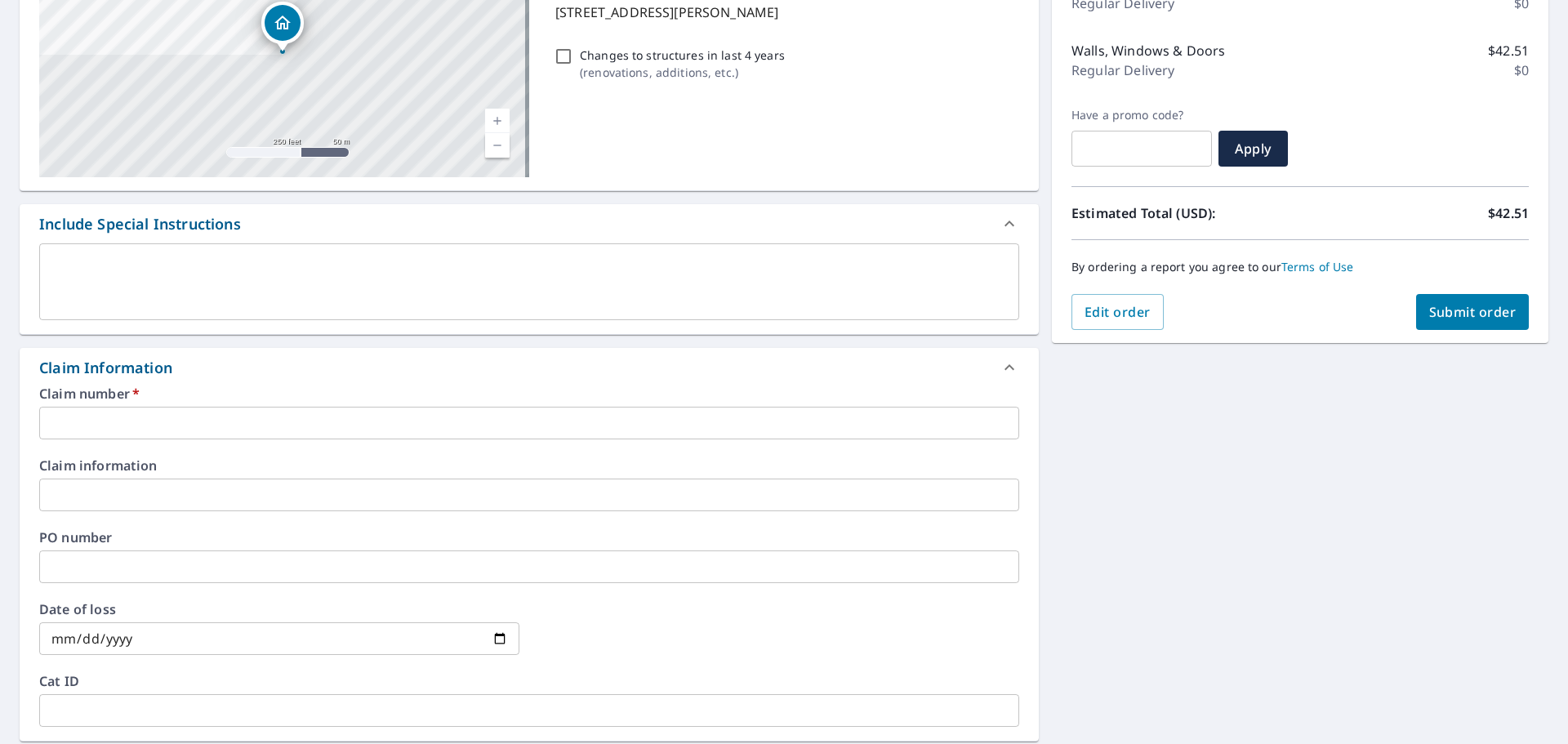 click at bounding box center (529, 423) 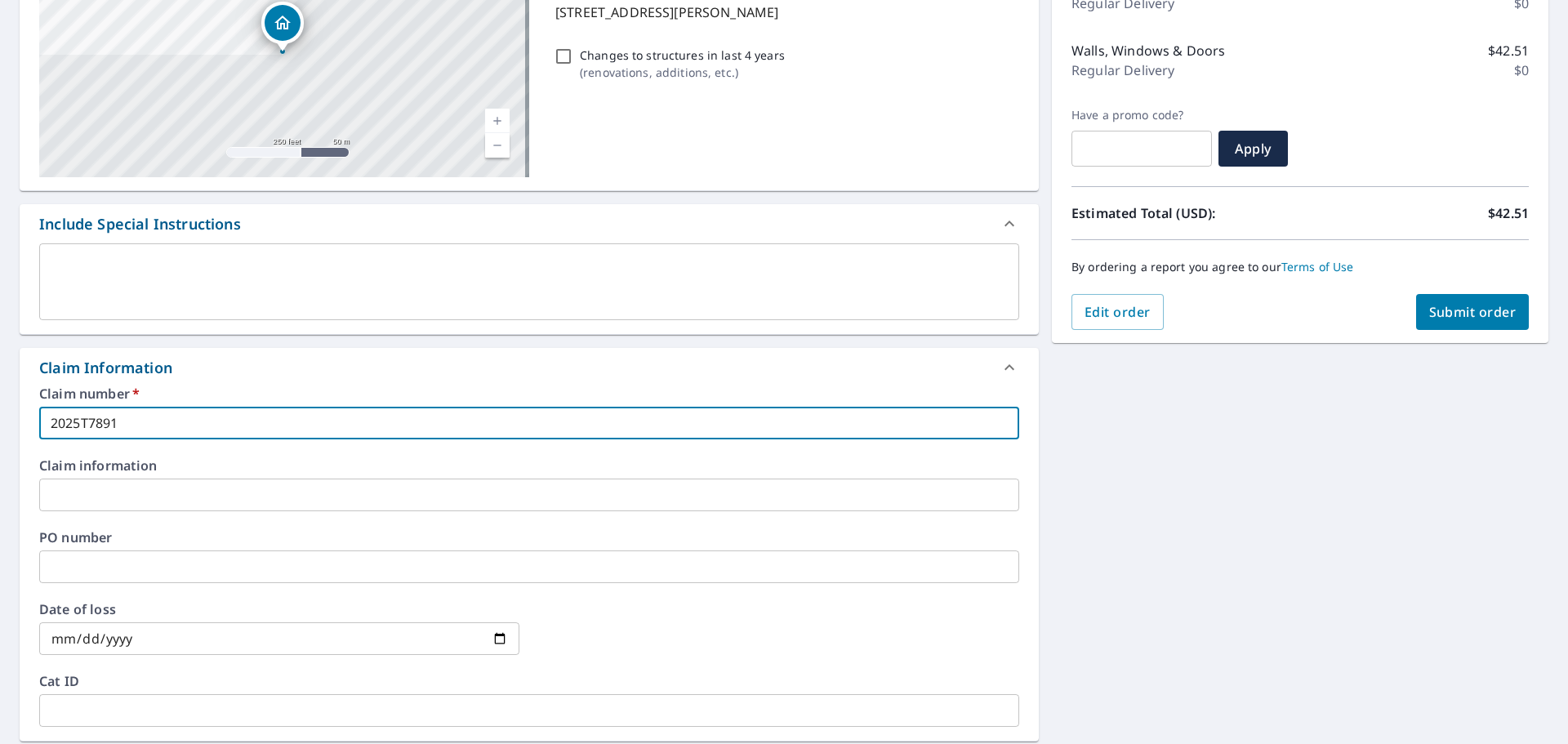 type on "2025T7891" 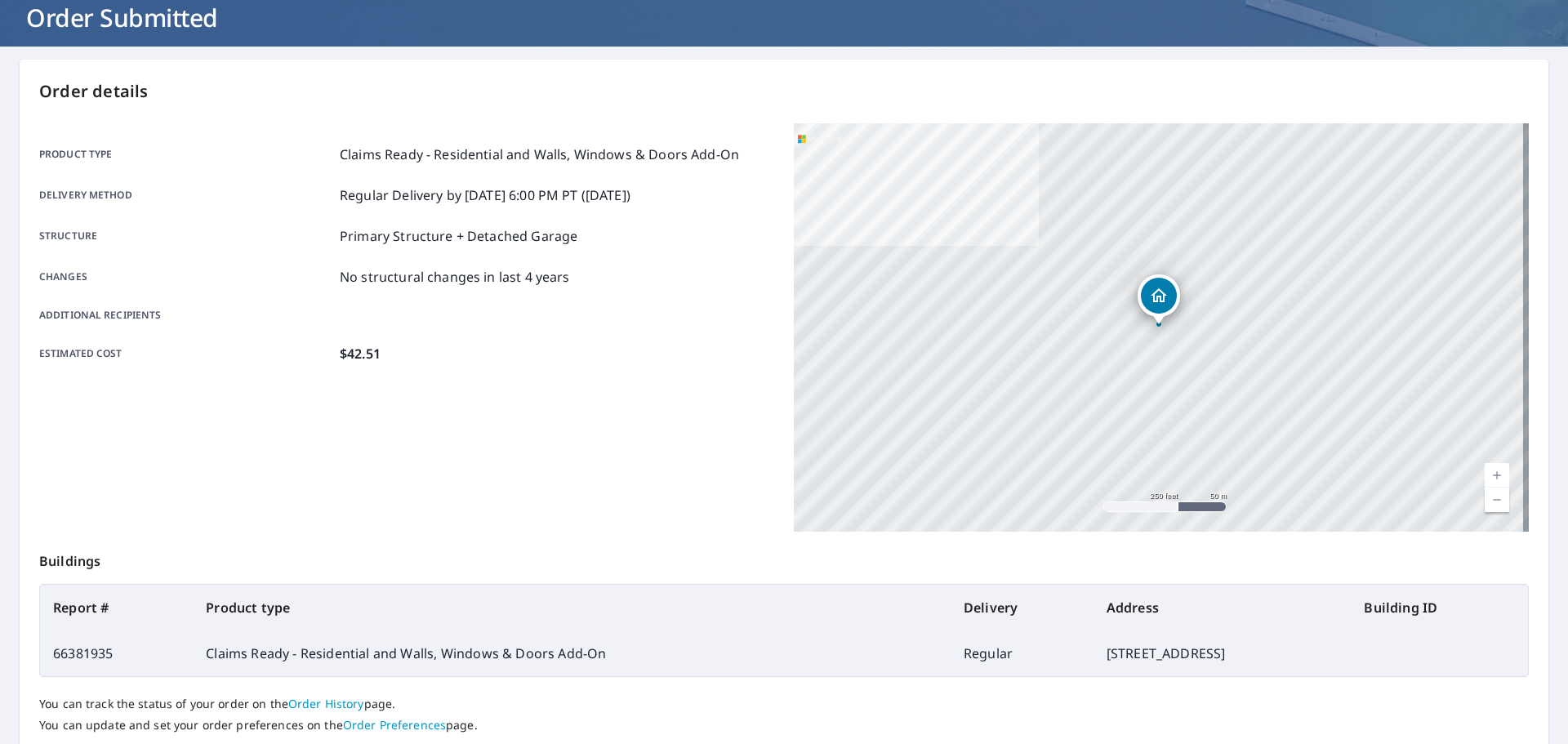 scroll, scrollTop: 0, scrollLeft: 0, axis: both 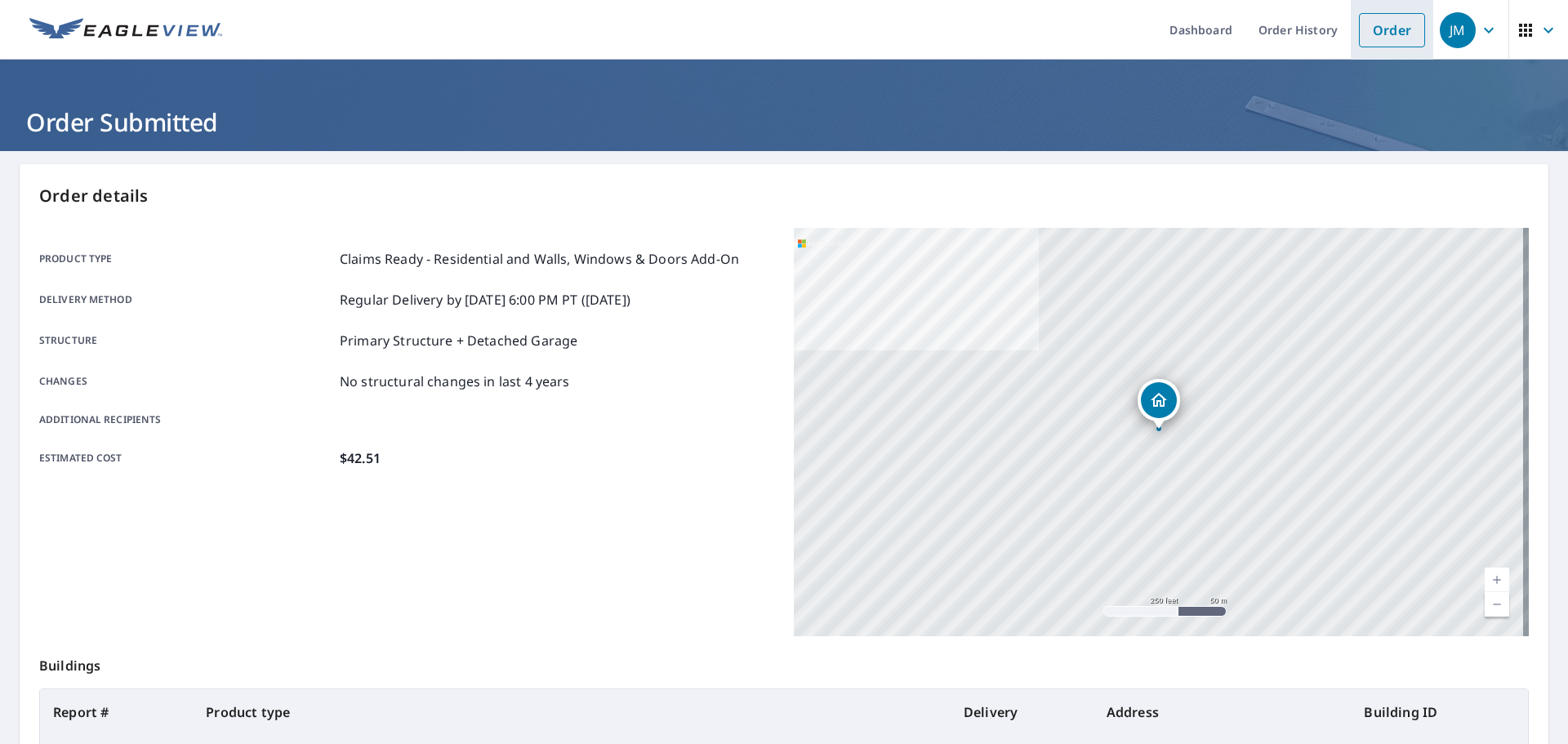 click on "Order" at bounding box center (1392, 30) 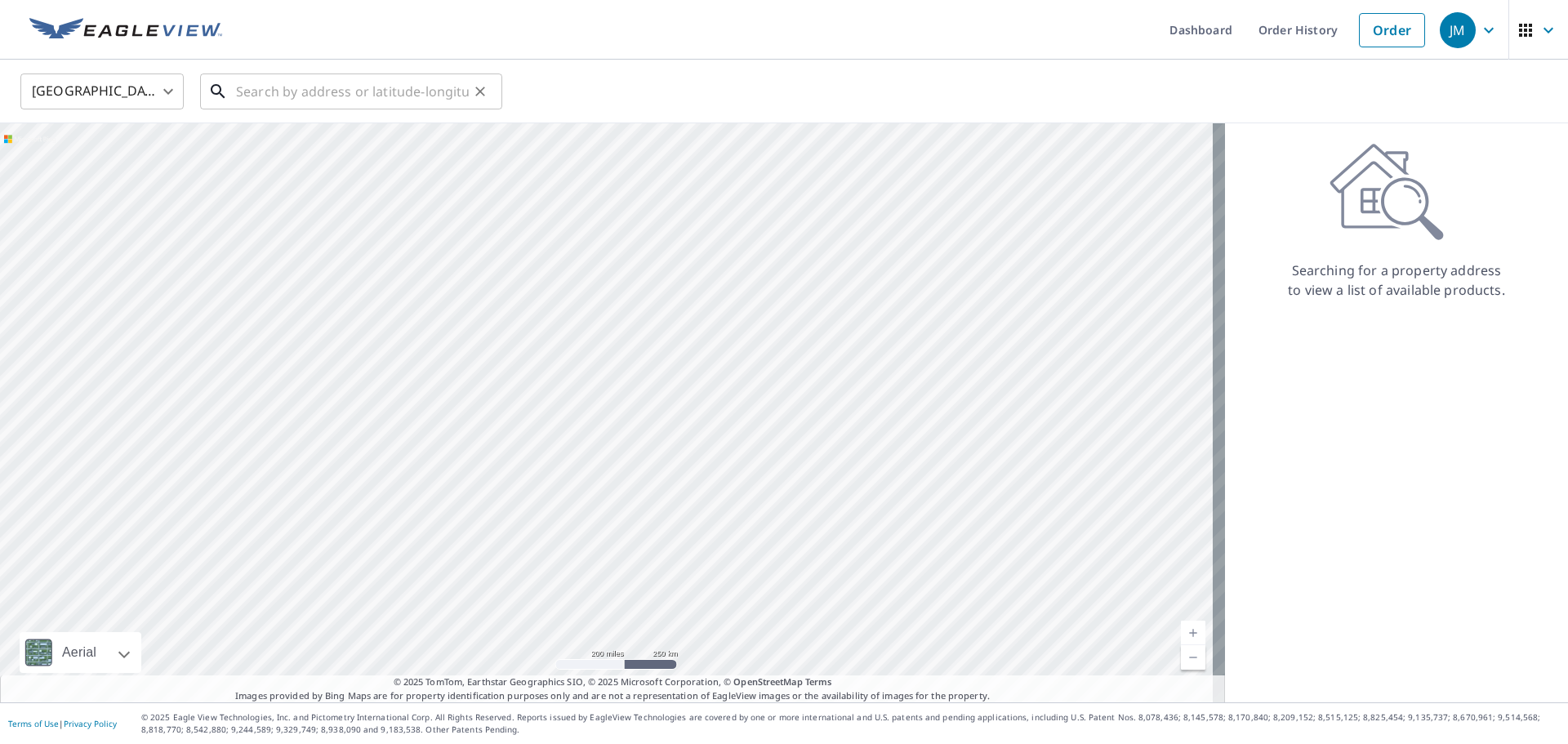 click at bounding box center (352, 91) 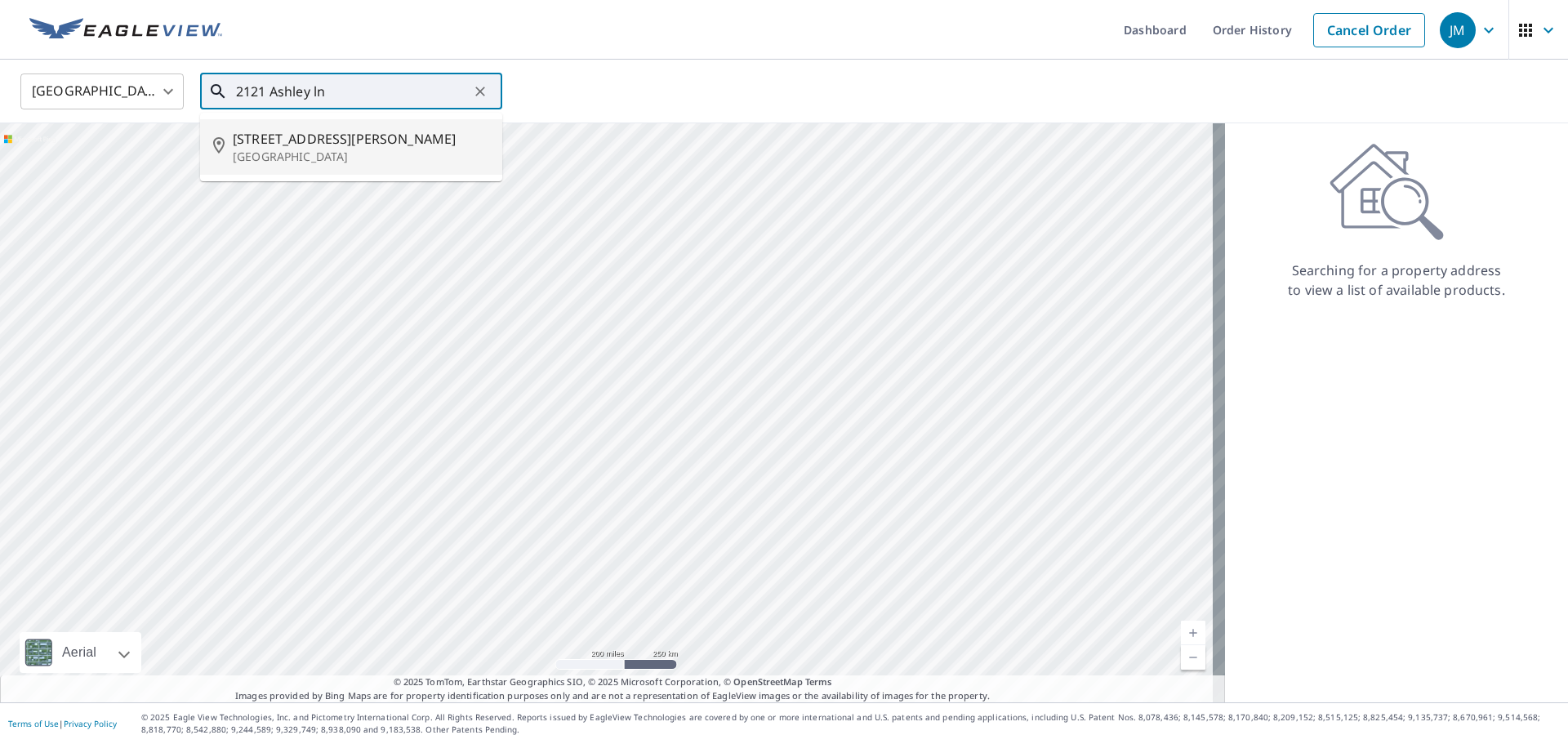 click on "Eau Claire, WI 54701" at bounding box center (361, 157) 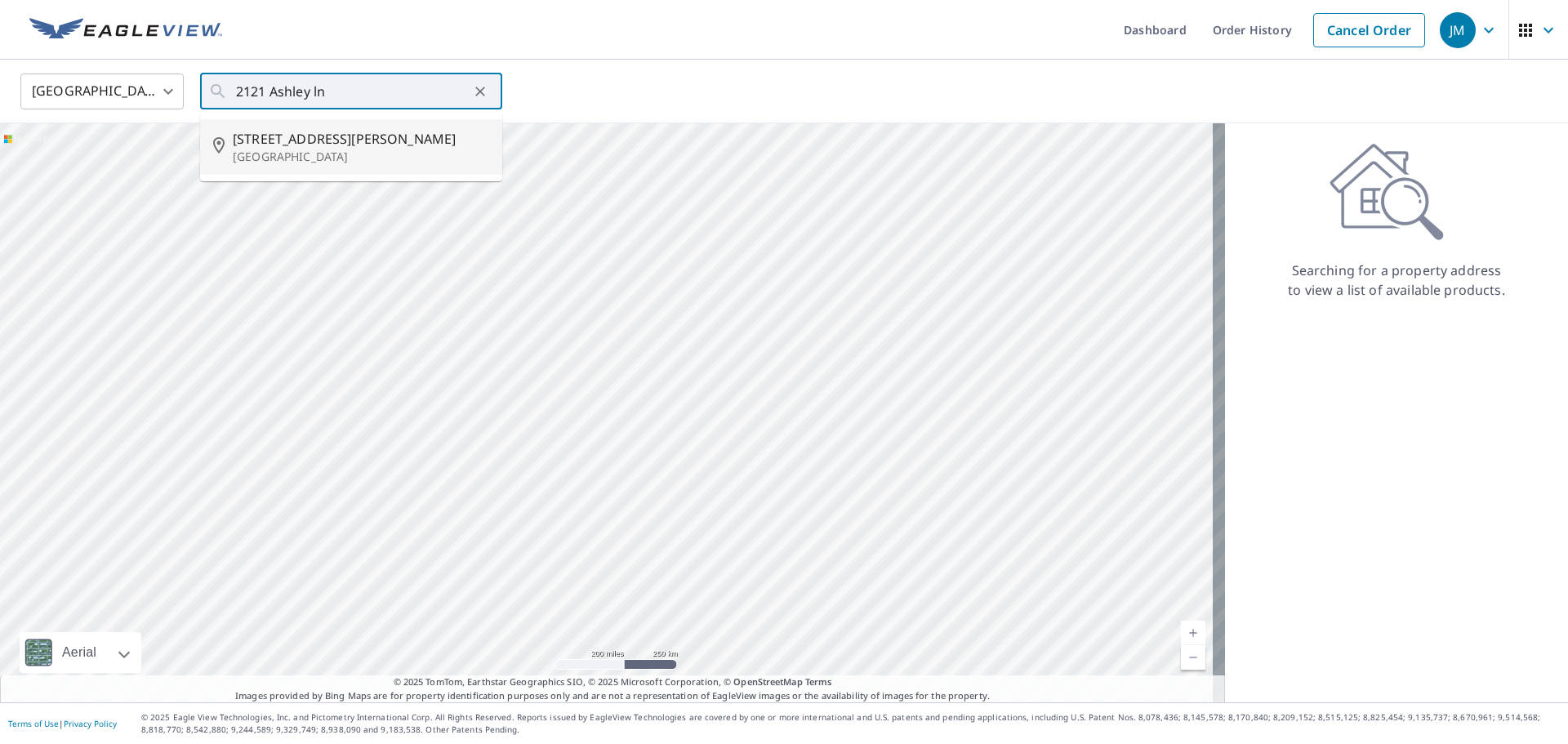 type on "2121 Ashley Ln Eau Claire, WI 54701" 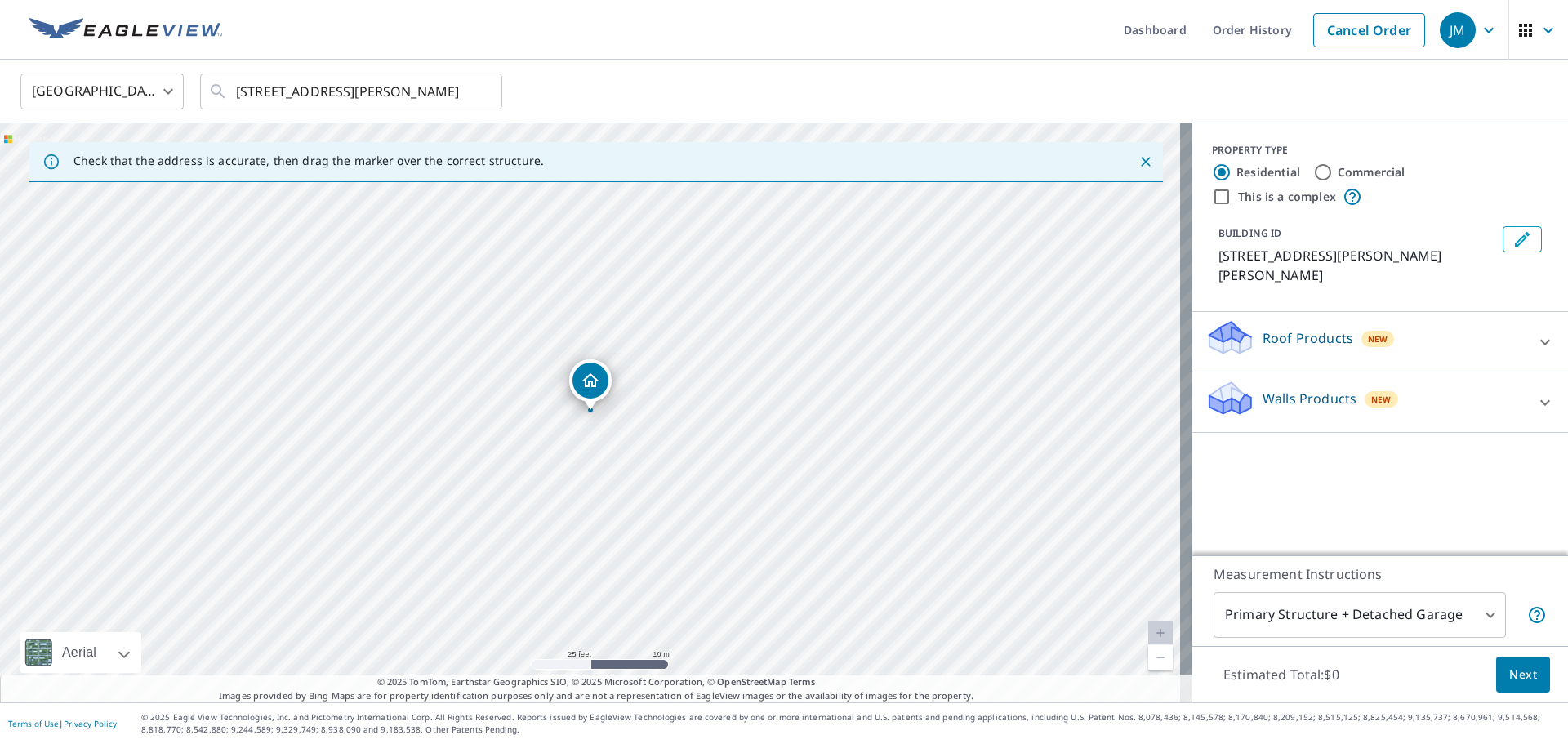 click on "Roof Products" at bounding box center [1307, 338] 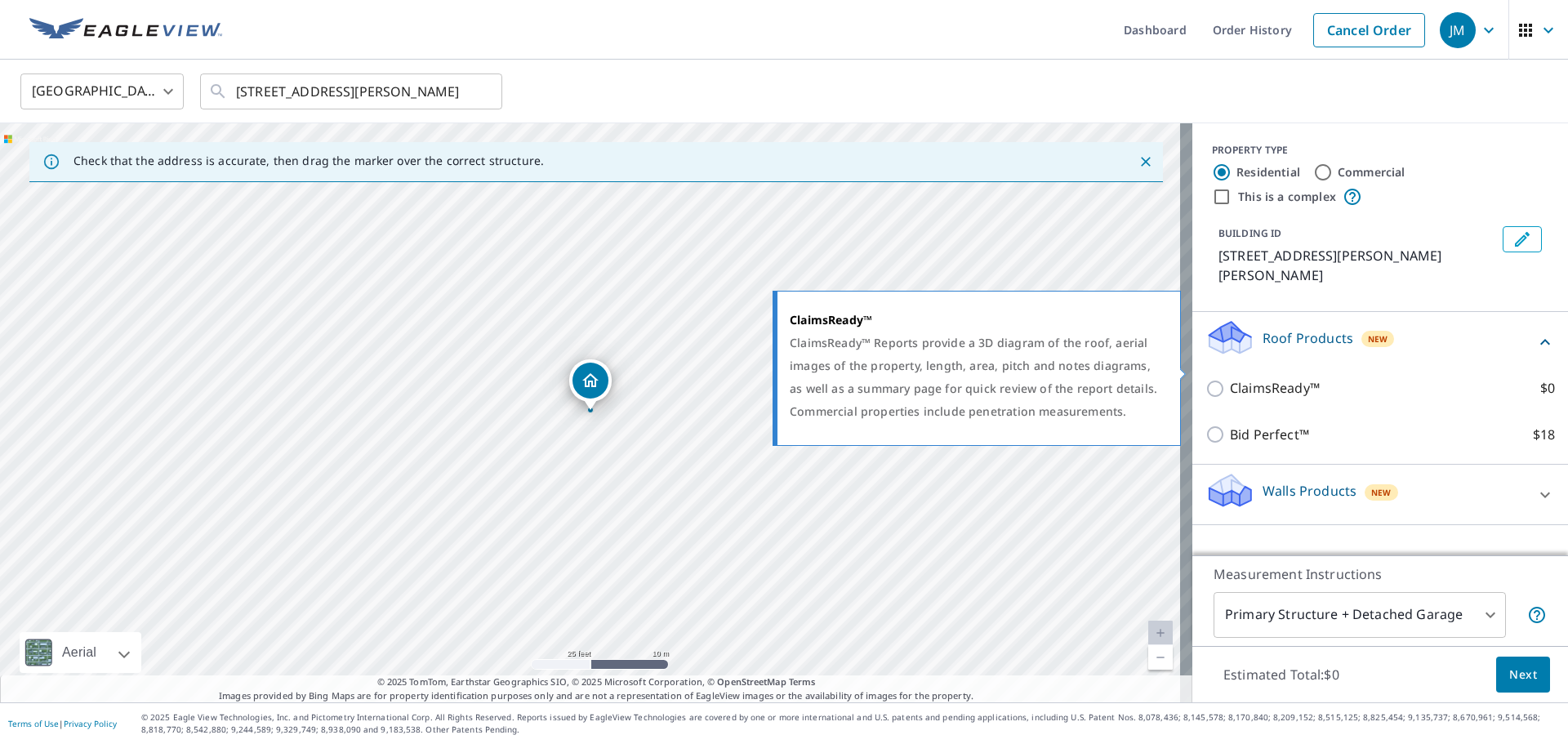 click on "ClaimsReady™ $0" at bounding box center [1218, 389] 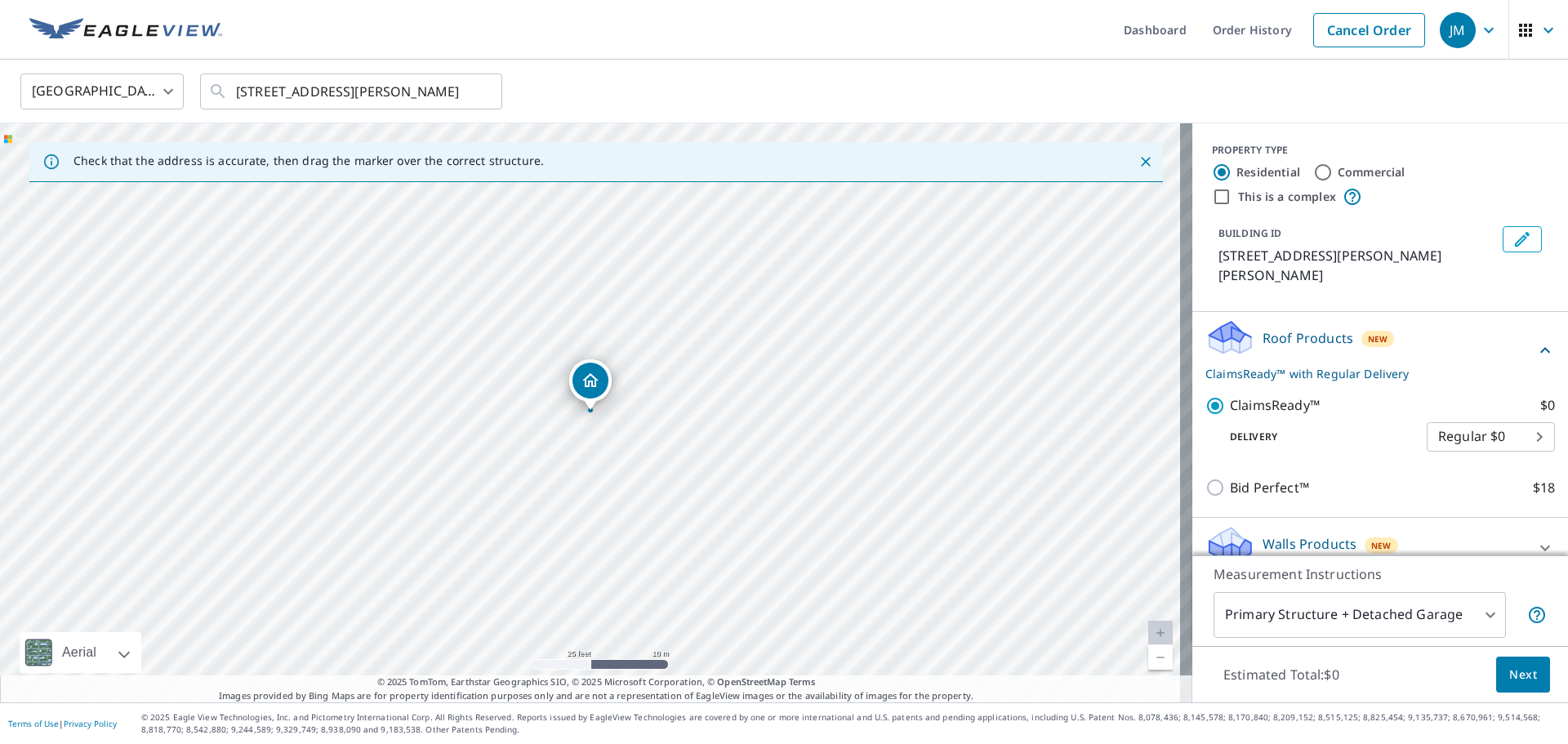 scroll, scrollTop: 3, scrollLeft: 0, axis: vertical 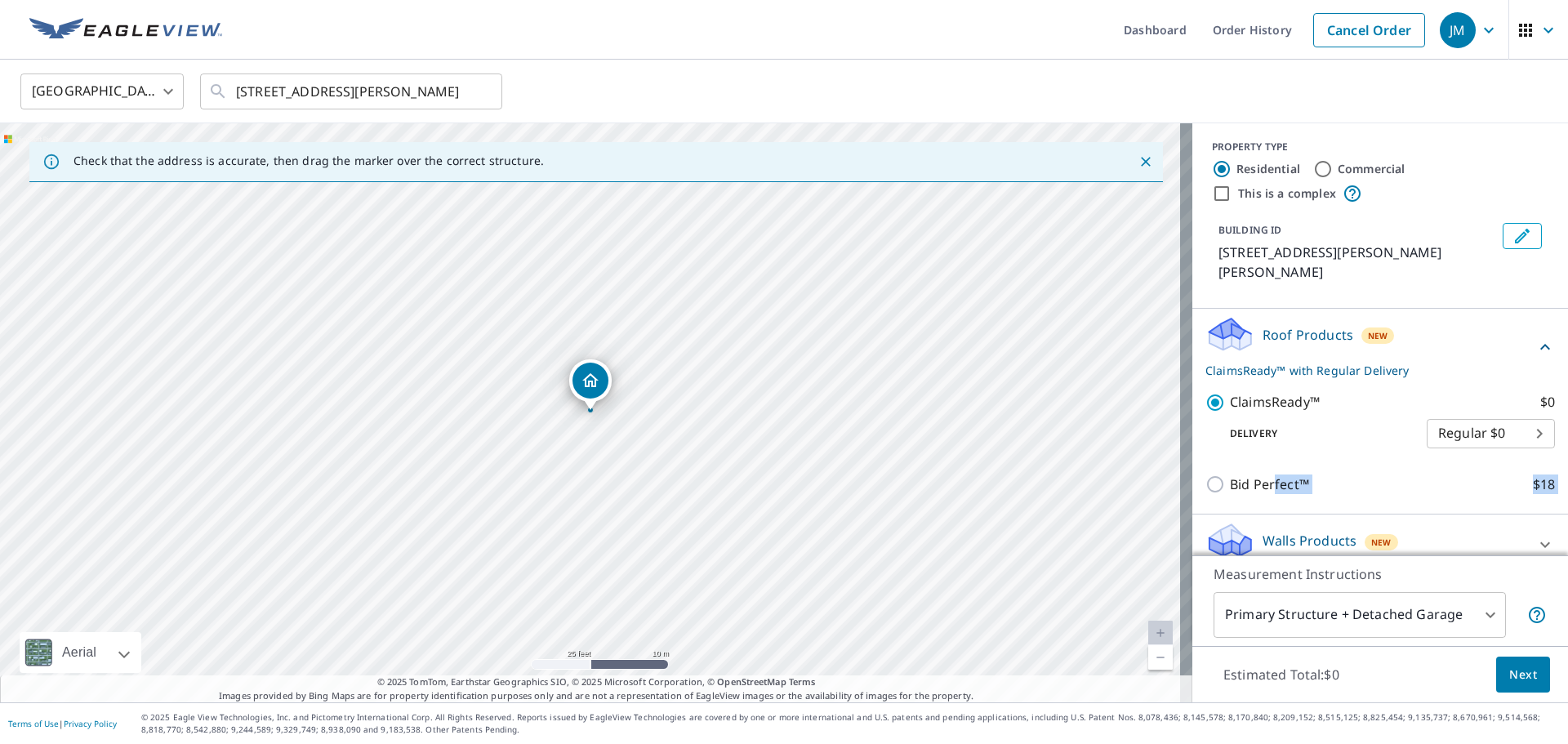 click on "Roof Products New ClaimsReady™ with Regular Delivery ClaimsReady™ $0 Delivery Regular $0 8 ​ Bid Perfect™ $18 Walls Products New Walls, Windows & Doors $42.51" at bounding box center (1380, 442) 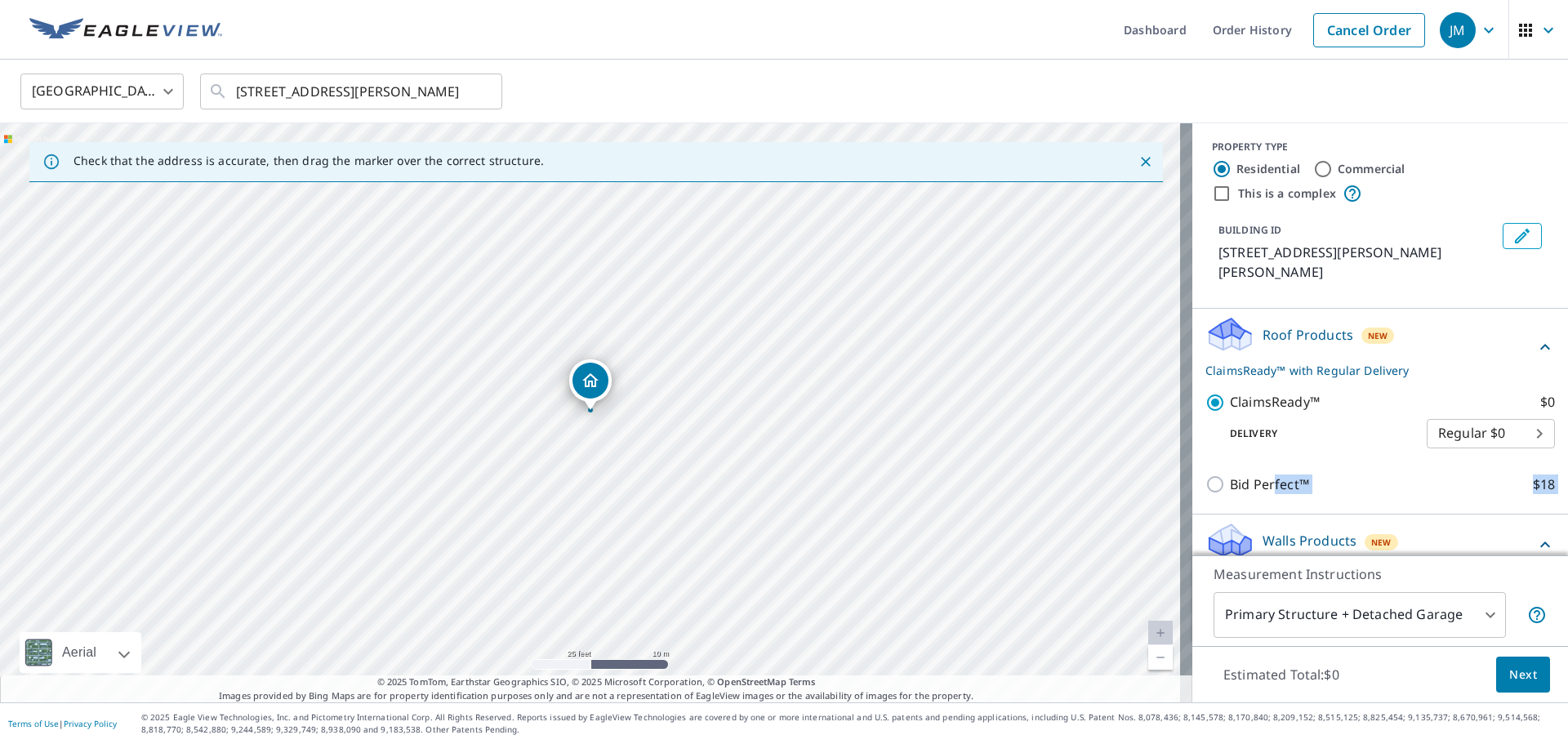 click on "Walls Products" at bounding box center [1309, 541] 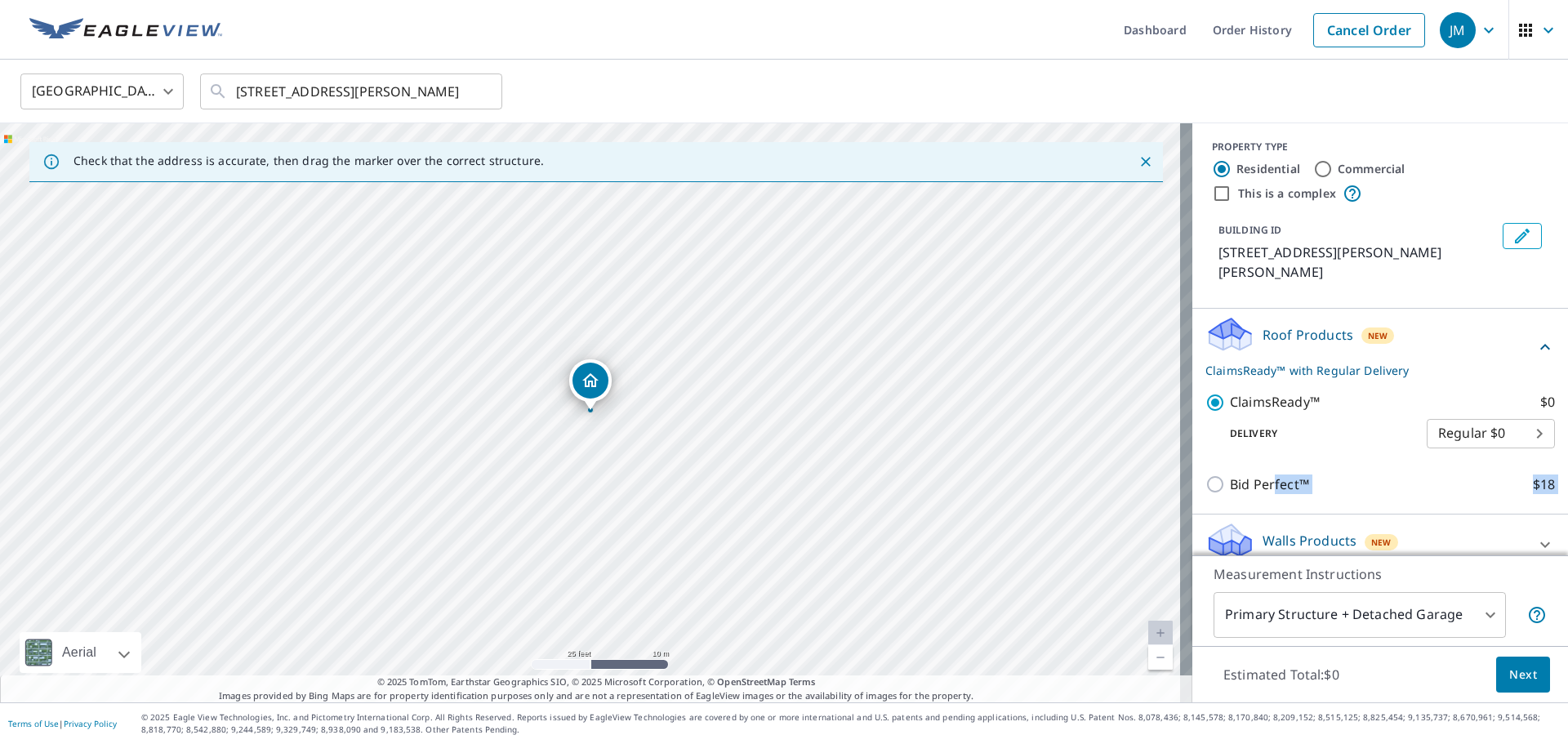 click on "Walls Products" at bounding box center (1309, 541) 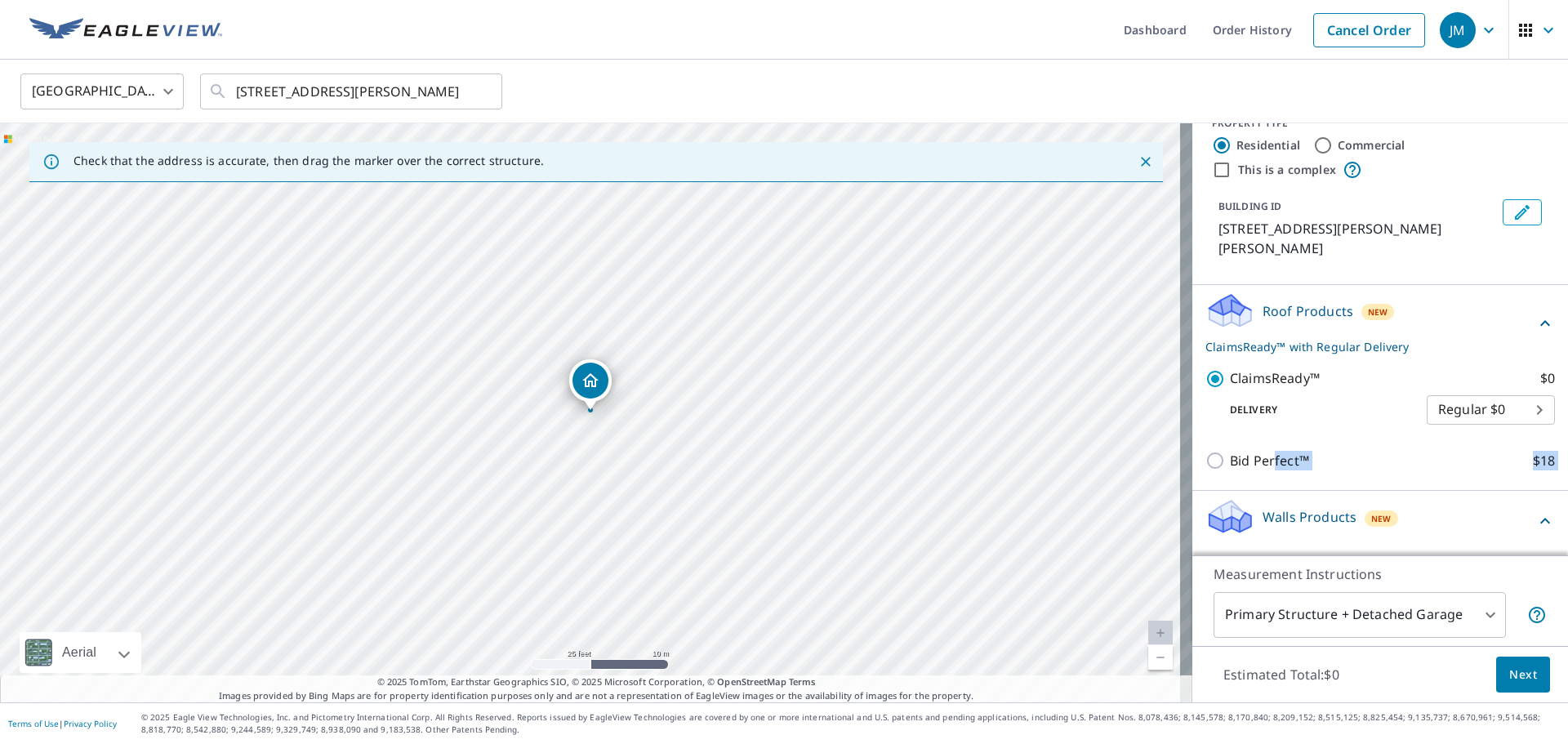 scroll, scrollTop: 50, scrollLeft: 0, axis: vertical 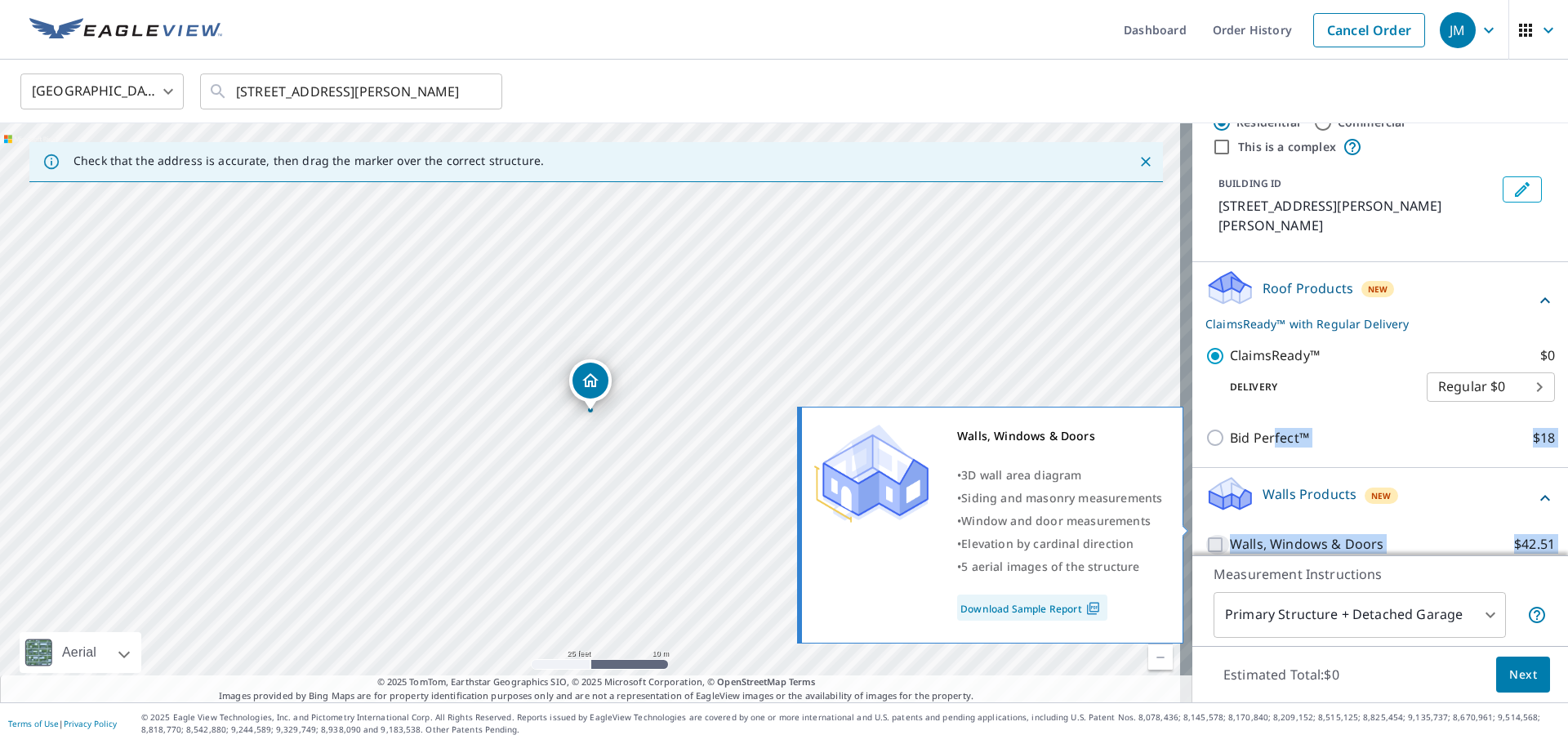 click on "Walls, Windows & Doors $42.51" at bounding box center (1218, 545) 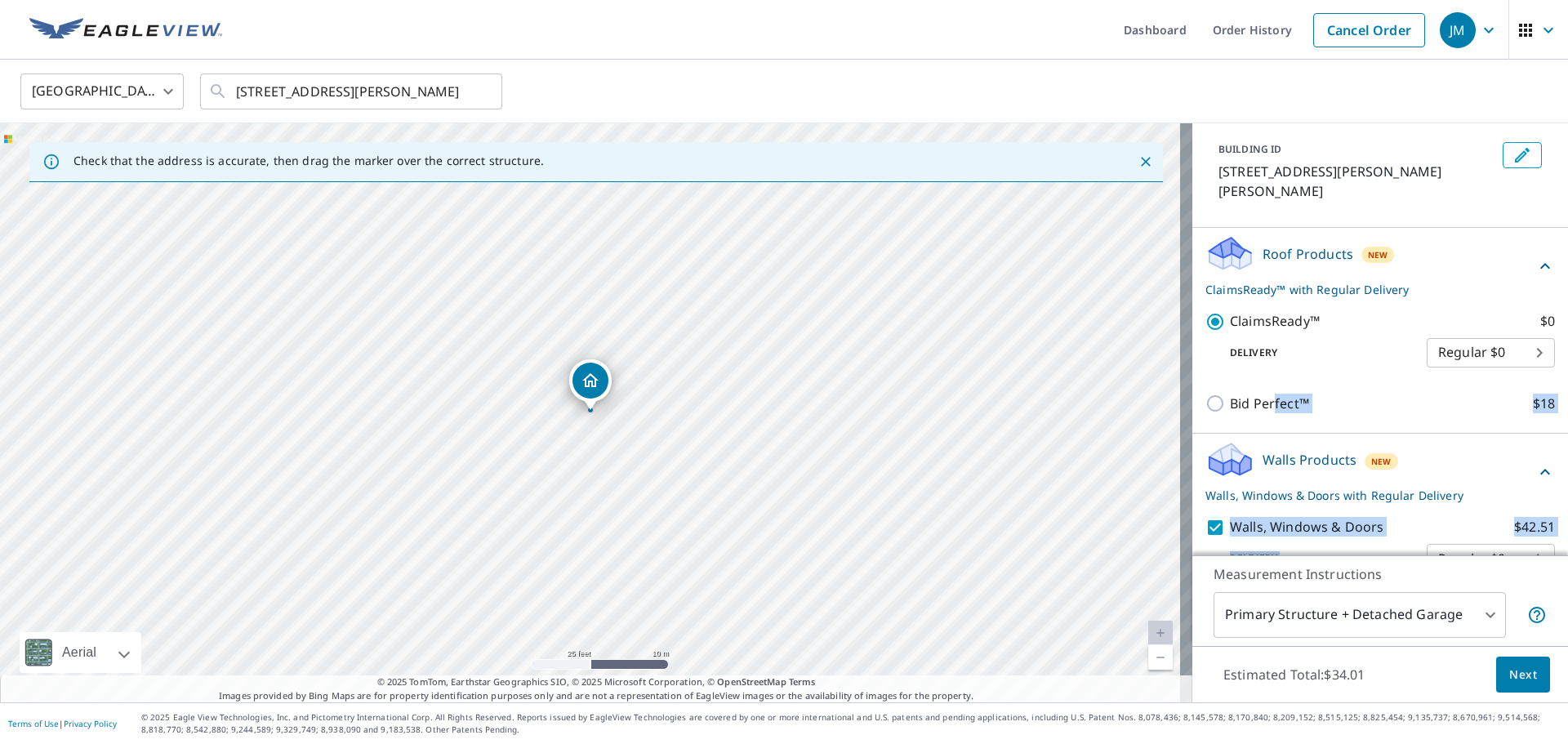 scroll, scrollTop: 103, scrollLeft: 0, axis: vertical 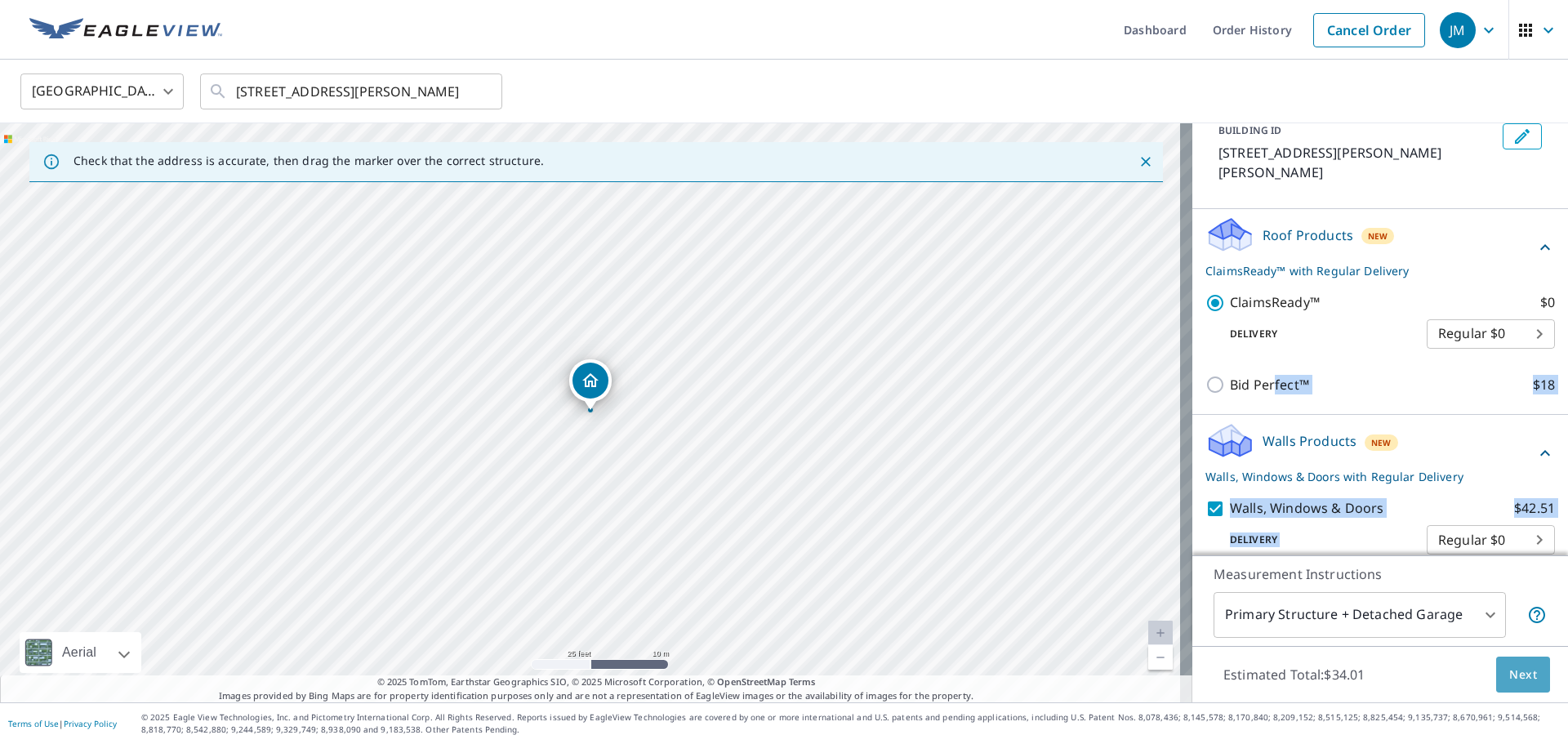 click on "Next" at bounding box center (1523, 675) 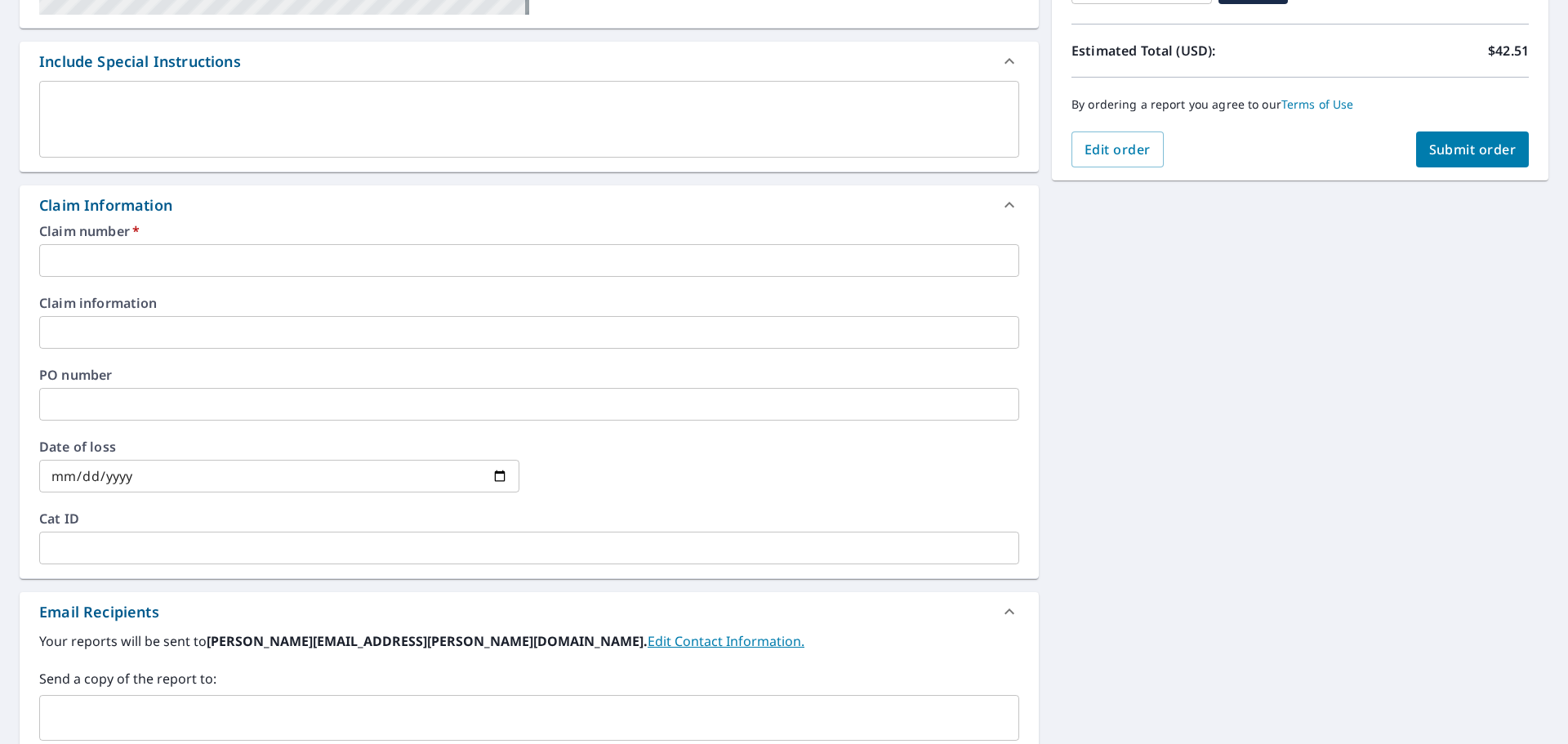 scroll, scrollTop: 245, scrollLeft: 0, axis: vertical 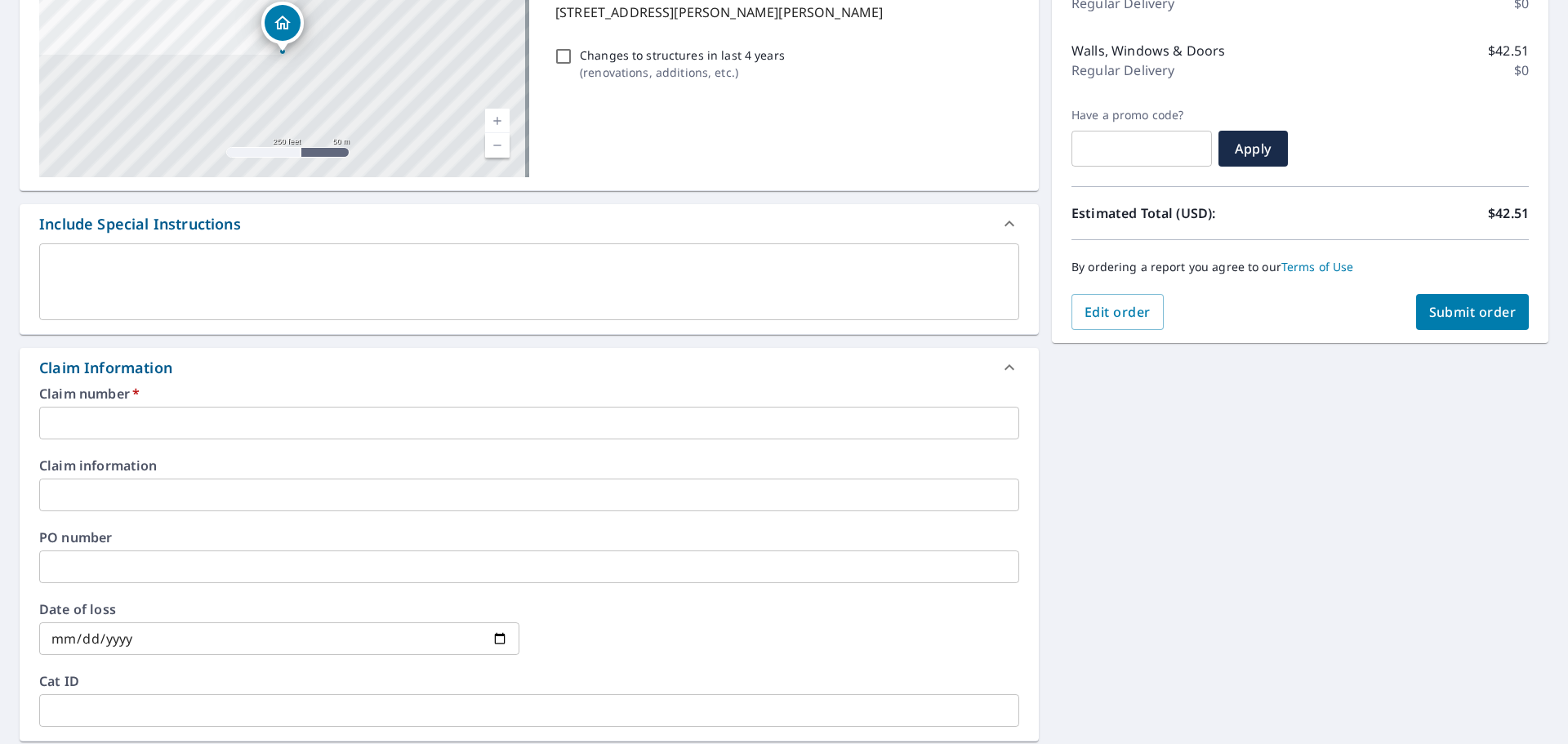 click at bounding box center (529, 423) 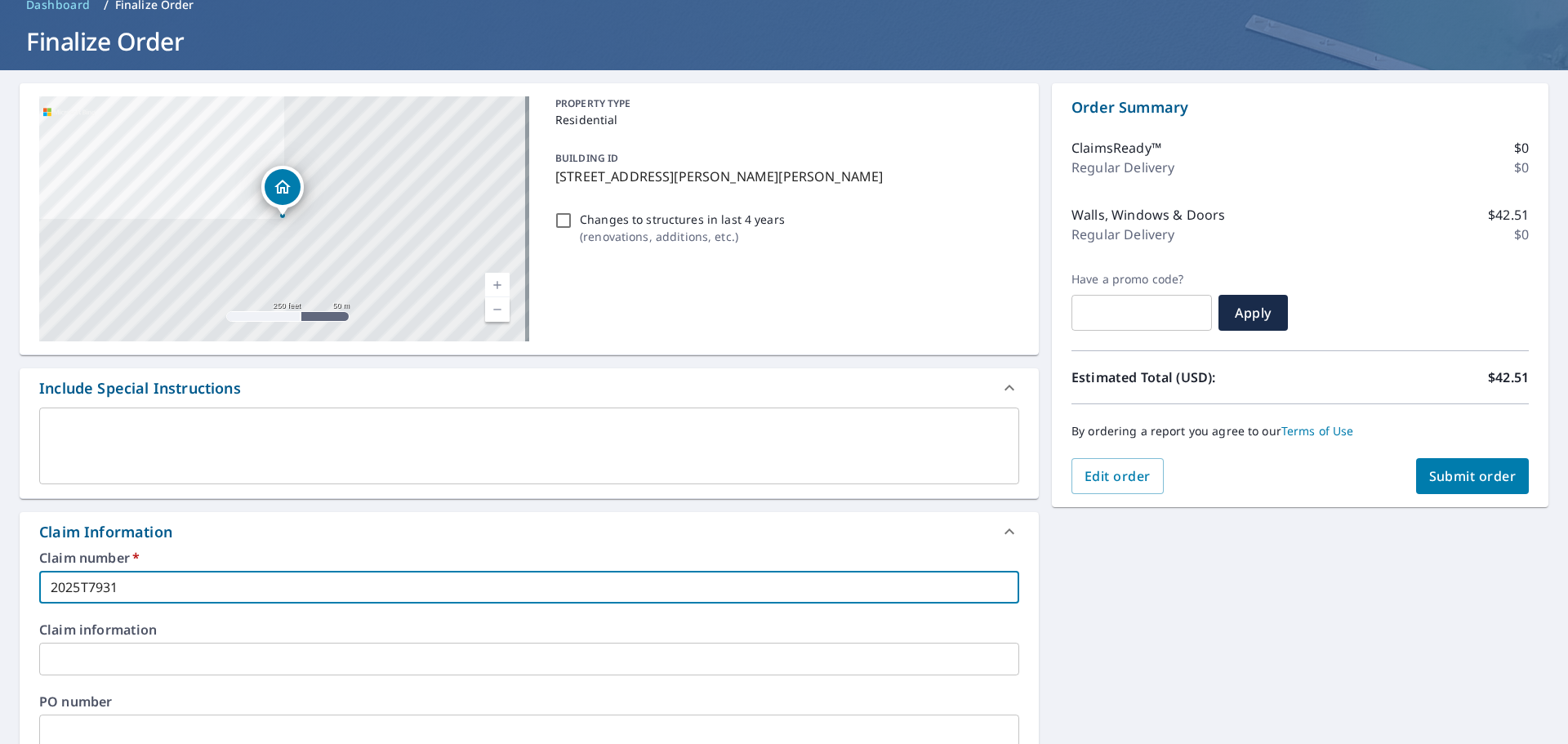 scroll, scrollTop: 82, scrollLeft: 0, axis: vertical 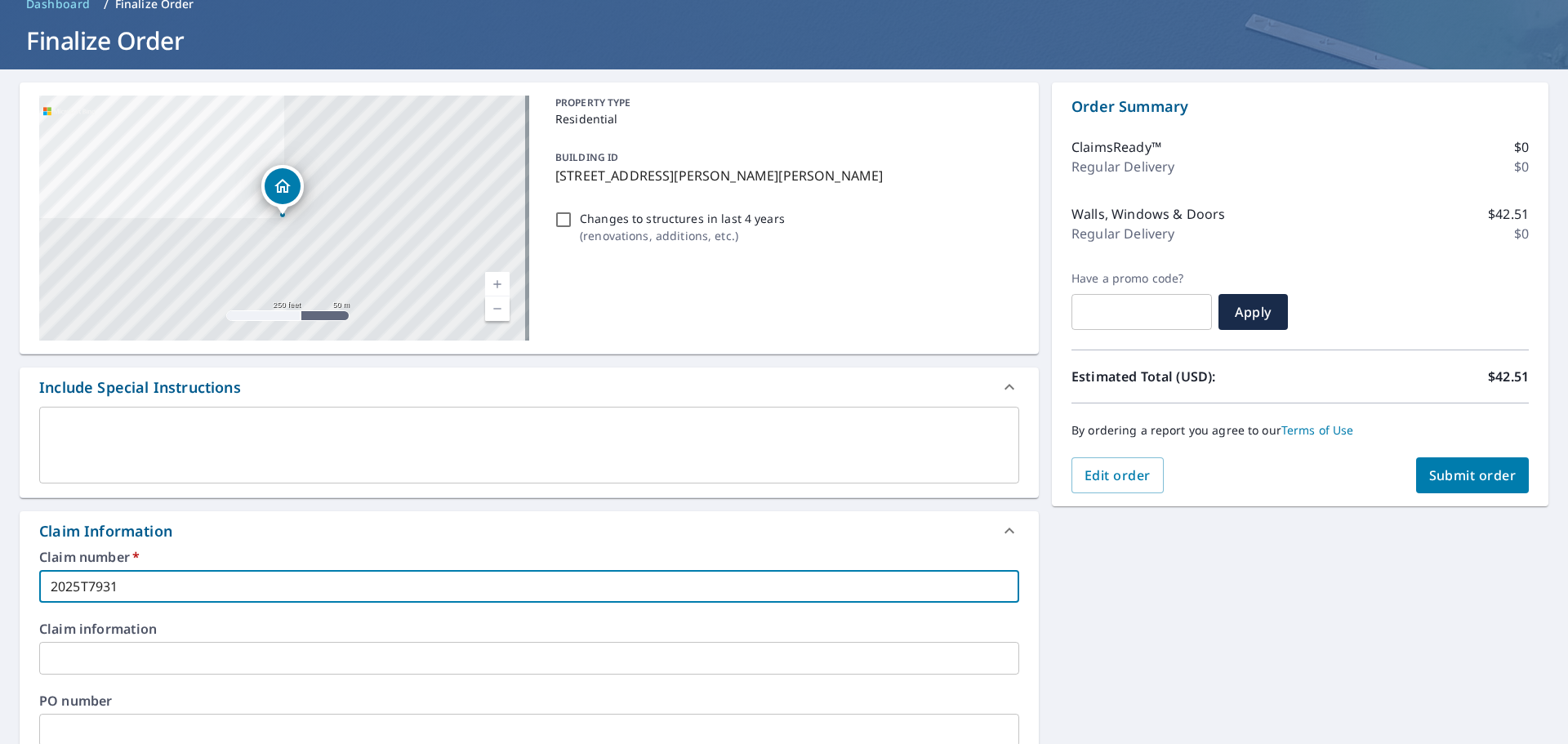 type on "2025T7931" 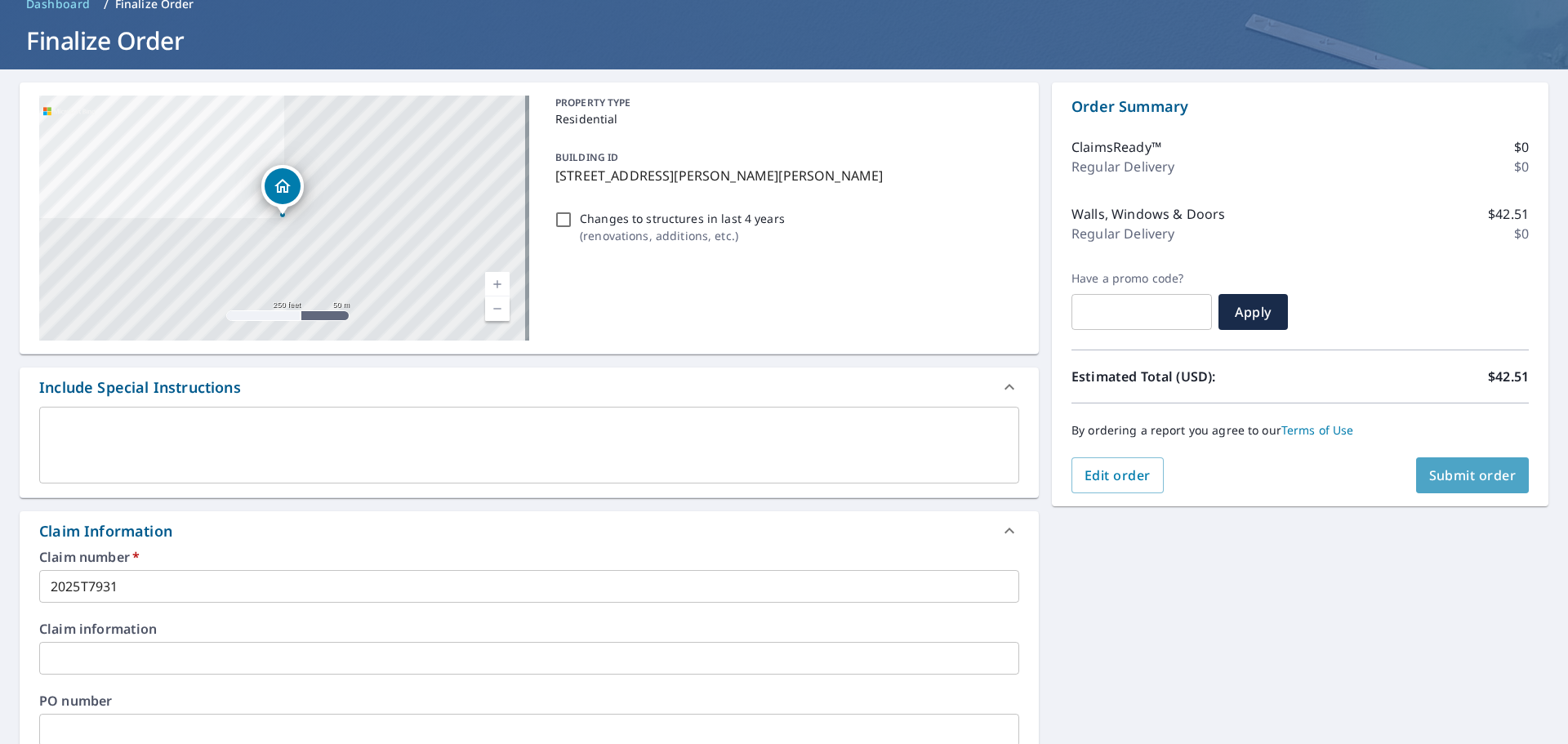 click on "Submit order" at bounding box center (1472, 475) 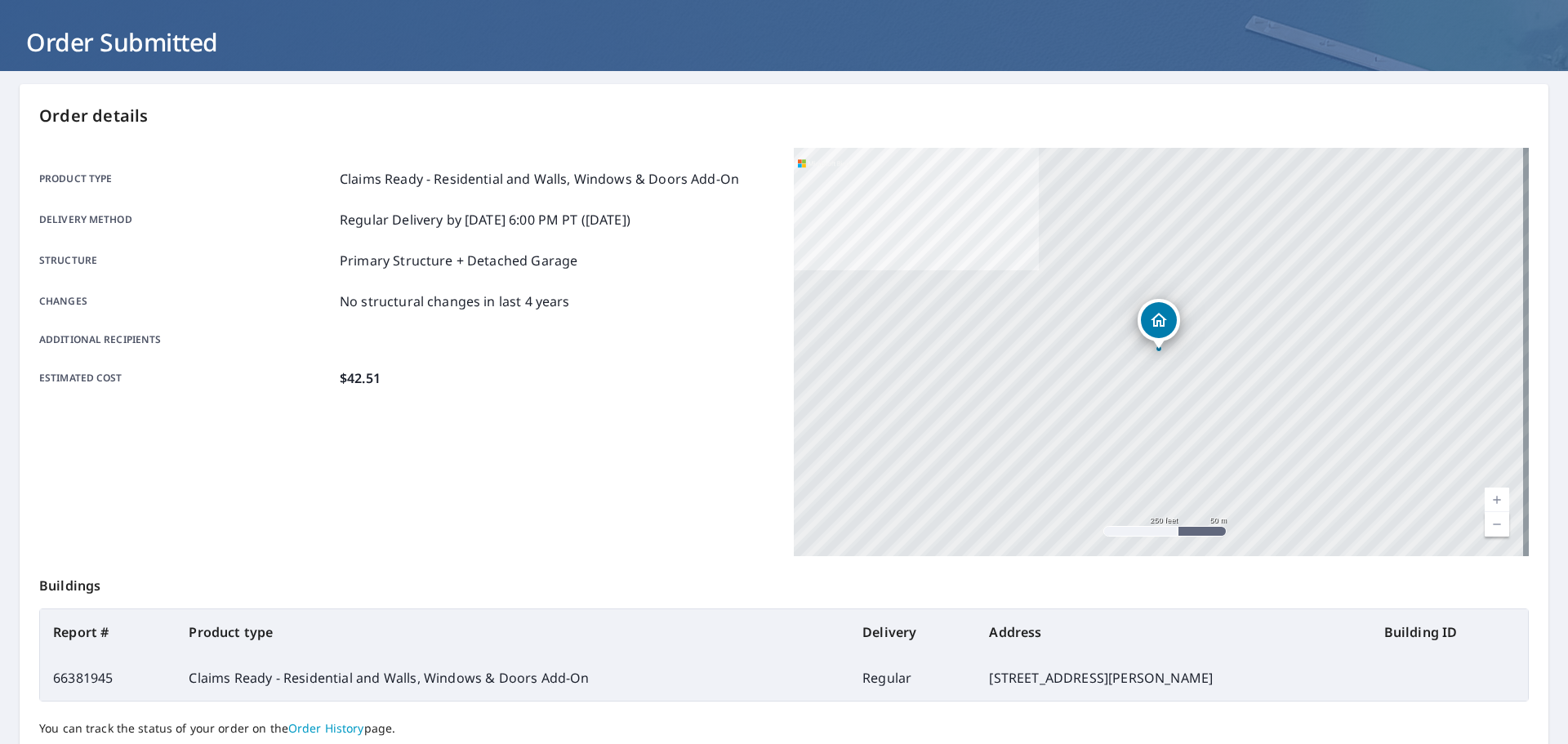 scroll, scrollTop: 0, scrollLeft: 0, axis: both 